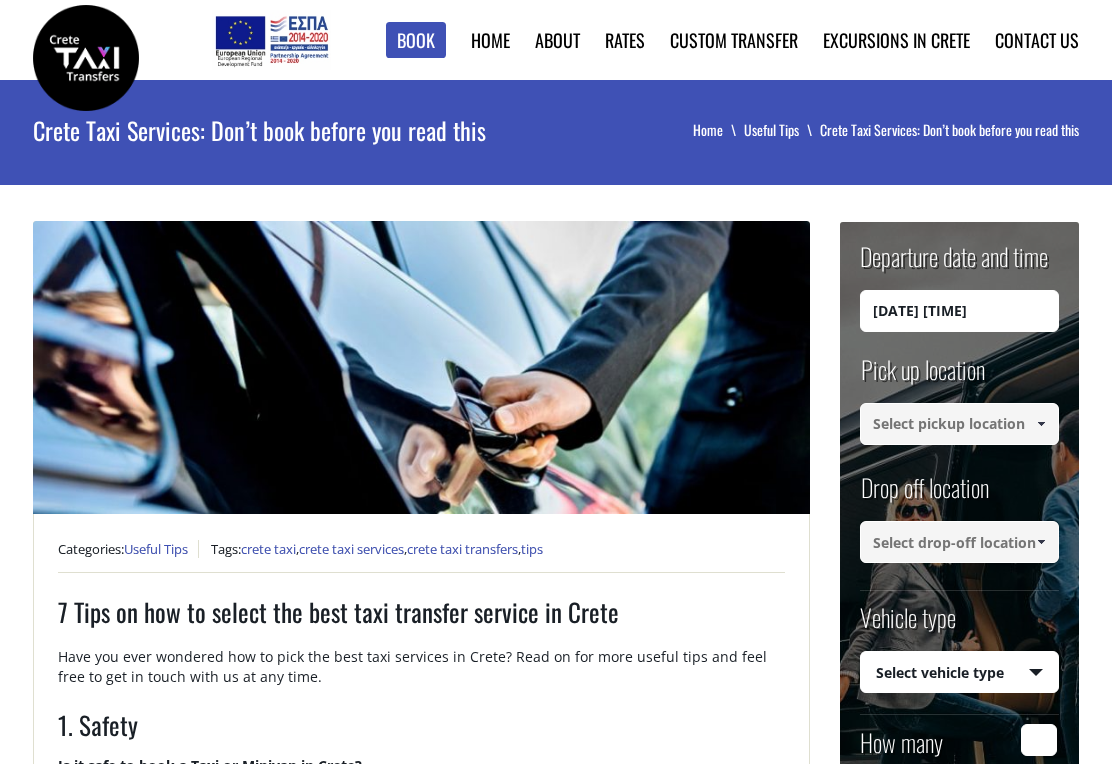 scroll, scrollTop: 0, scrollLeft: 0, axis: both 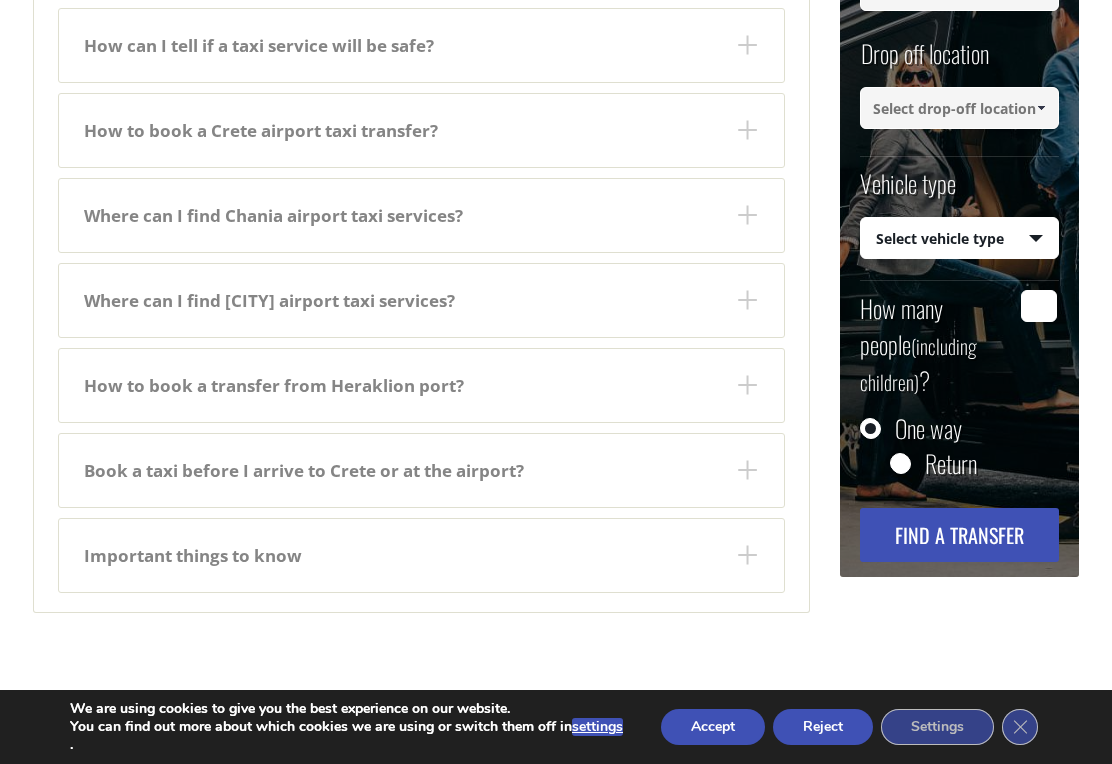 click on "How to book a Crete airport taxi transfer?" at bounding box center (421, 130) 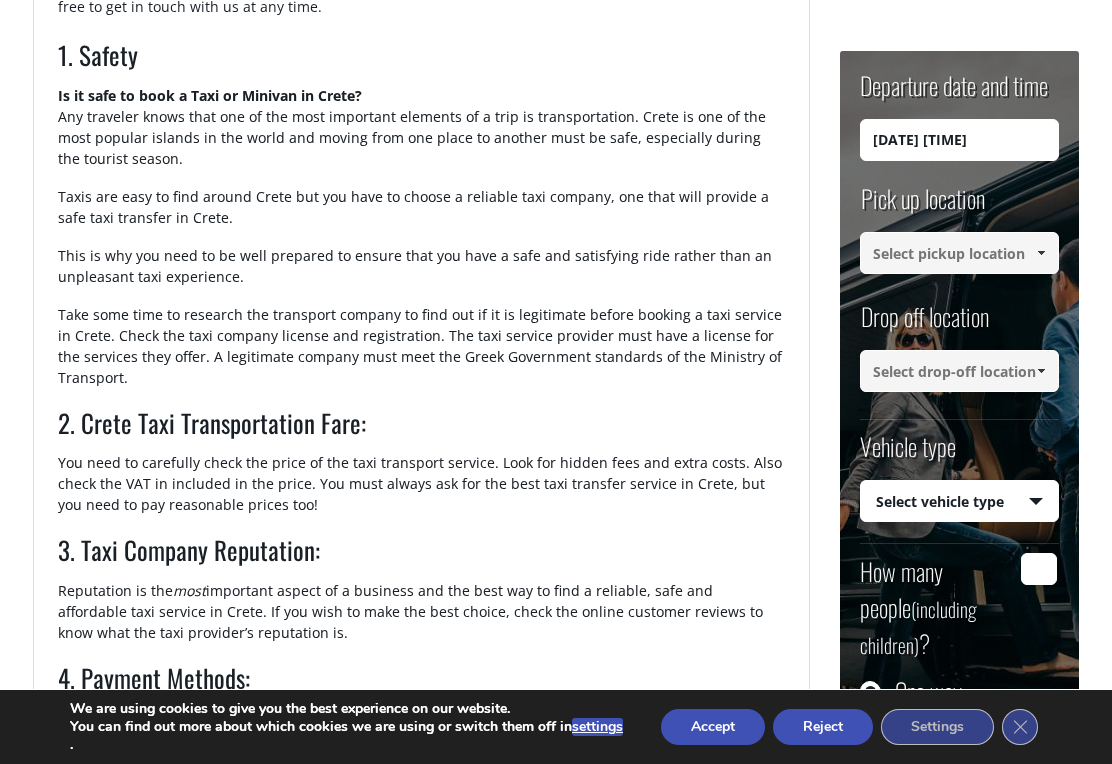 scroll, scrollTop: 0, scrollLeft: 0, axis: both 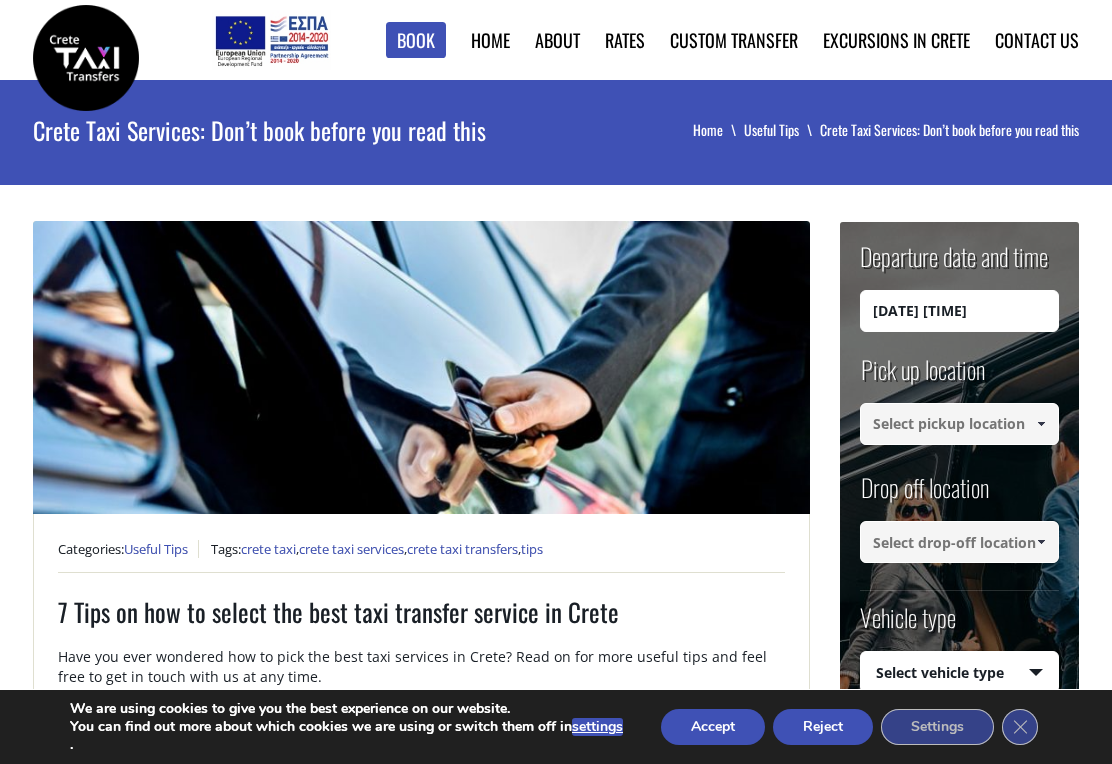 click on "Home" at bounding box center [490, 40] 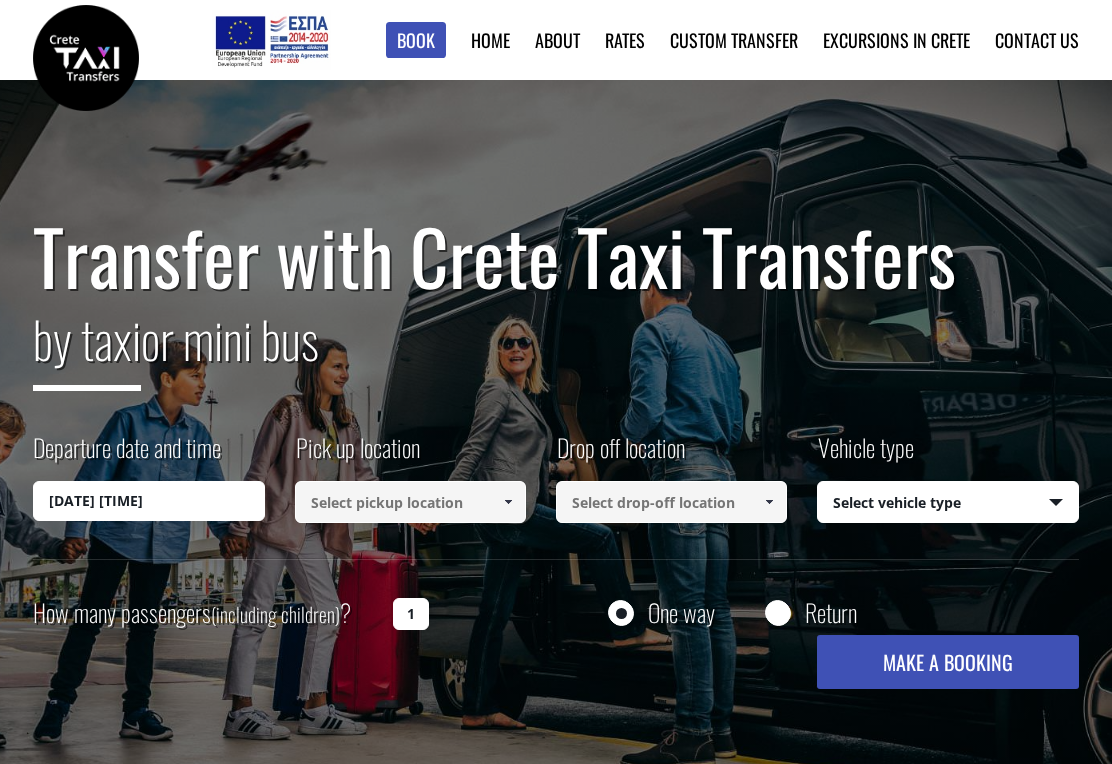 scroll, scrollTop: 0, scrollLeft: 0, axis: both 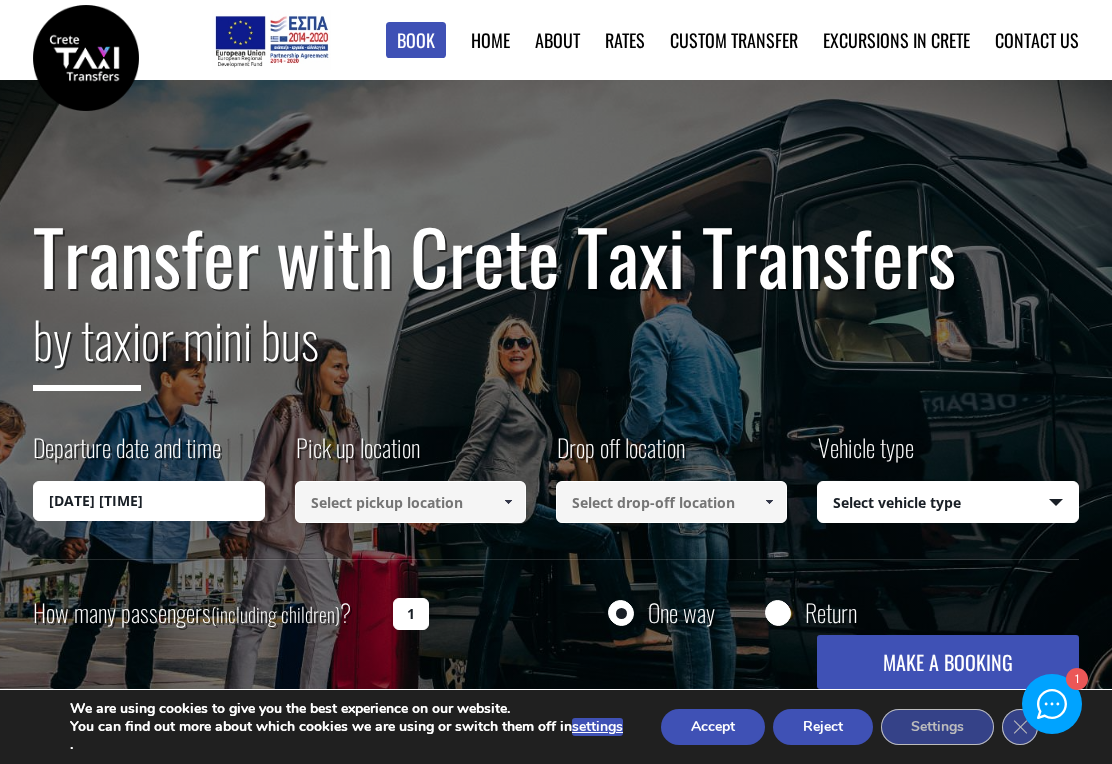 click on "Select vehicle type Taxi (4 passengers) Mercedes E Class Mini Van (7 passengers) Mercedes Vito Mini Bus (10 passengers) Mercedes Sprinter Mini Bus 16 (16 passengers) Mercedes Sprinter" at bounding box center (947, 503) 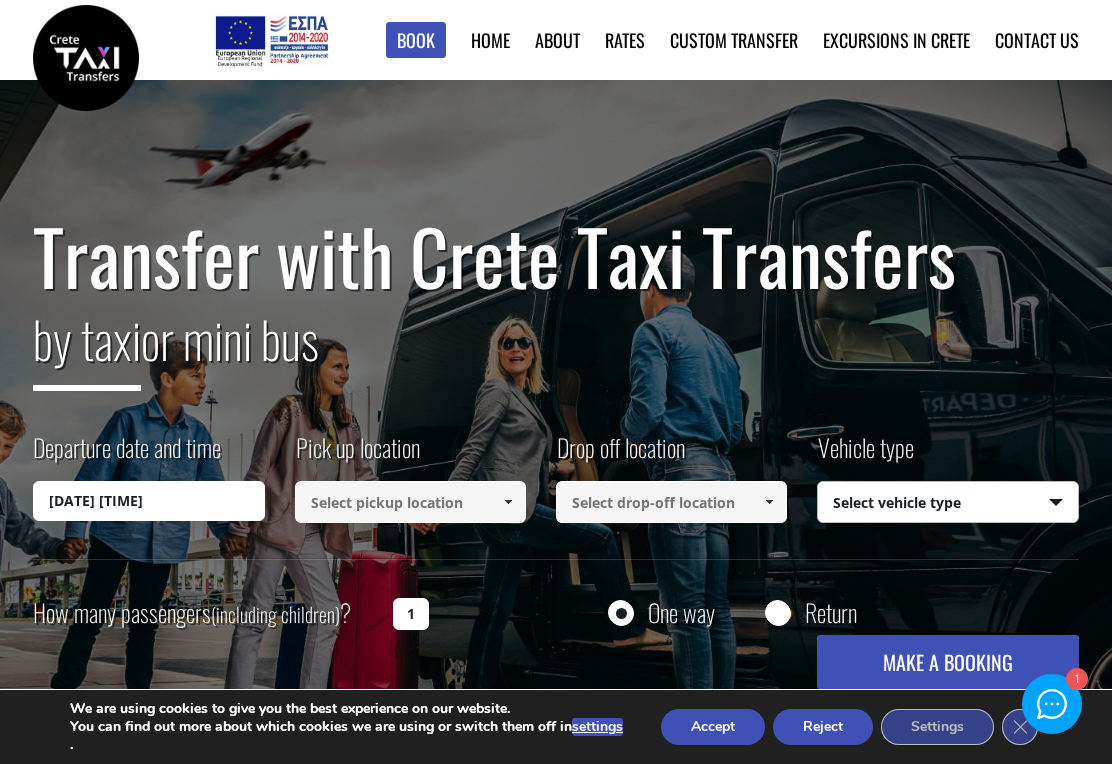 select on "541" 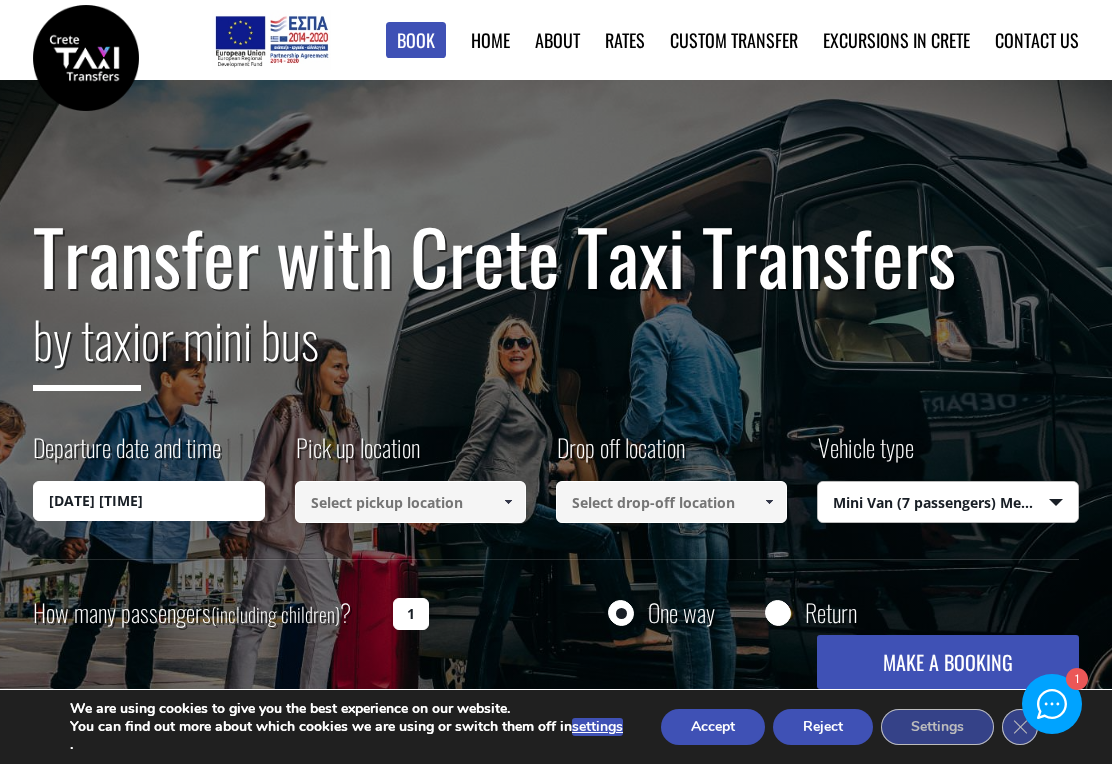 click on "Home" at bounding box center [490, 40] 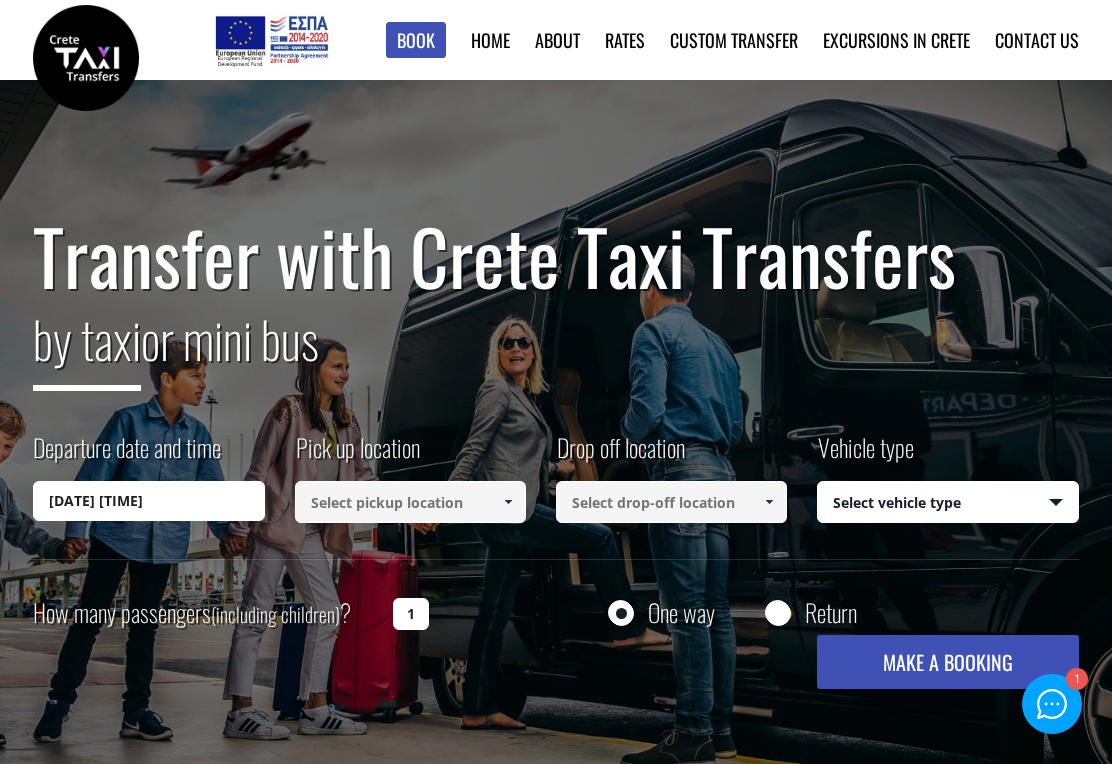 scroll, scrollTop: 0, scrollLeft: 0, axis: both 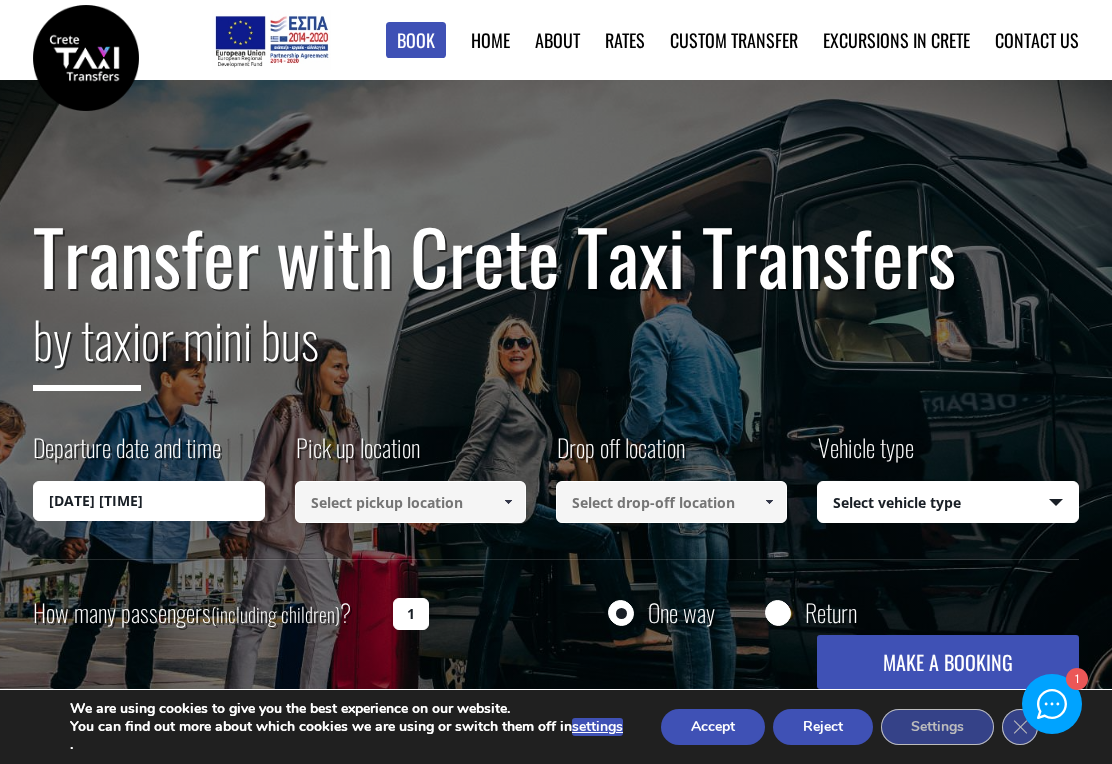 click on "Our Fleet" at bounding box center [0, 0] 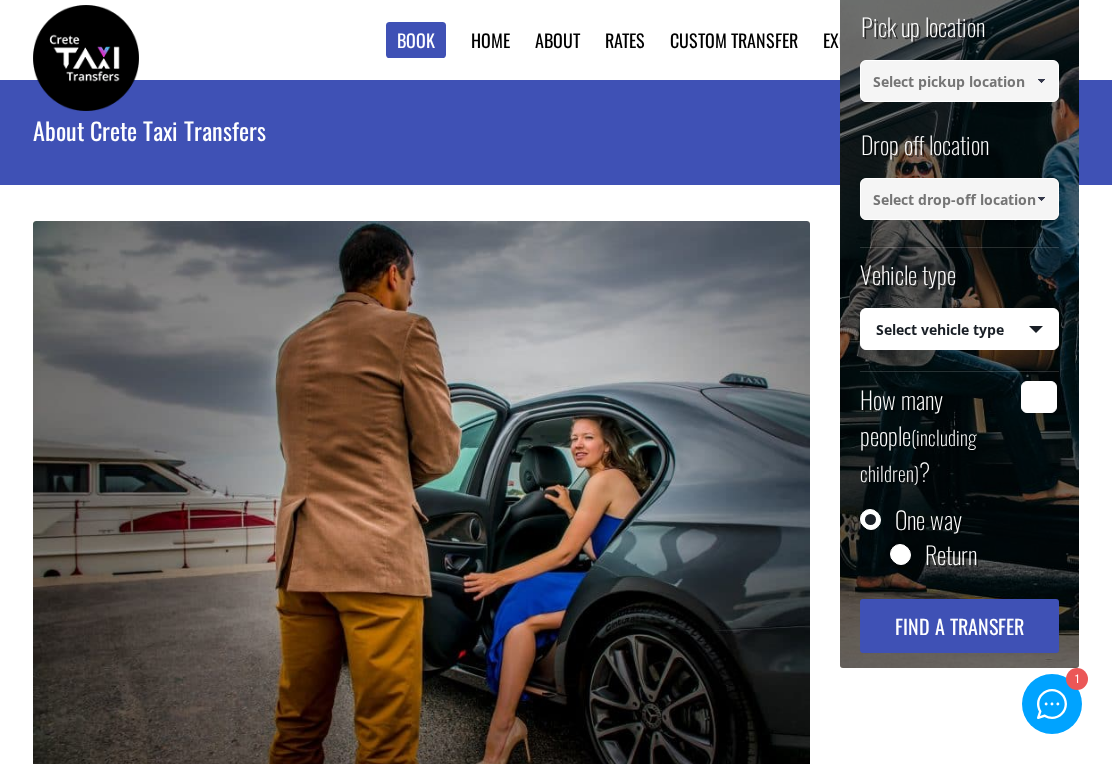 scroll, scrollTop: 1480, scrollLeft: 0, axis: vertical 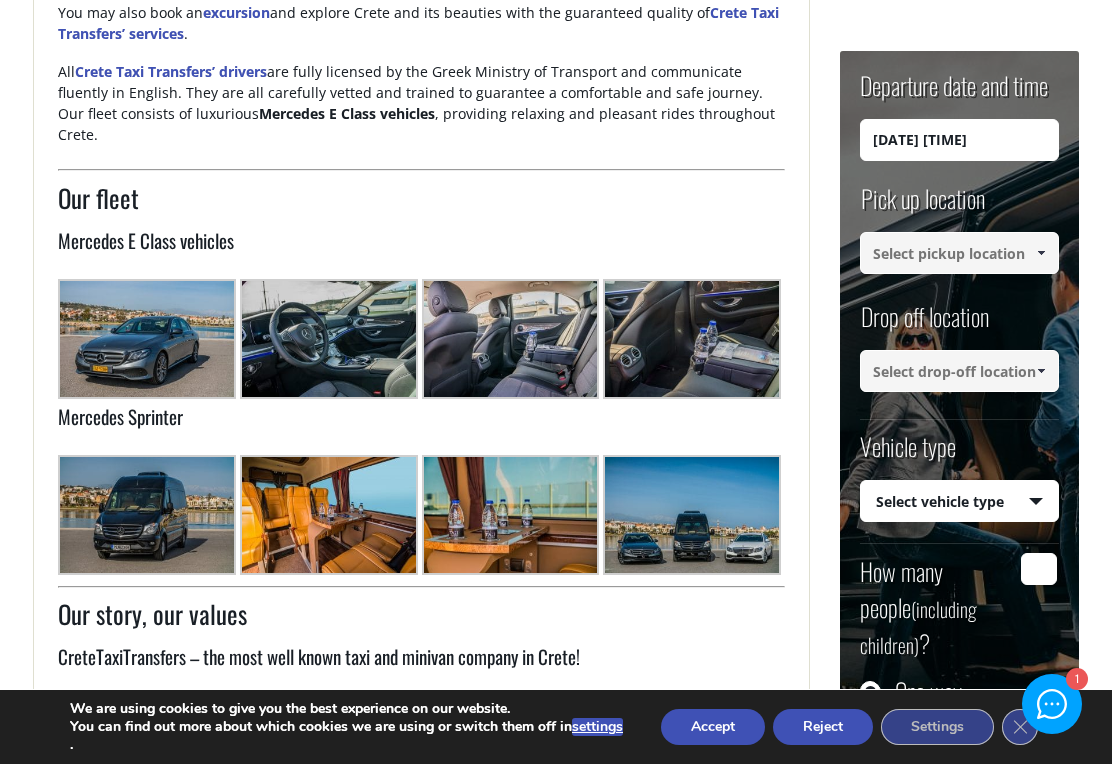 click at bounding box center [329, 339] 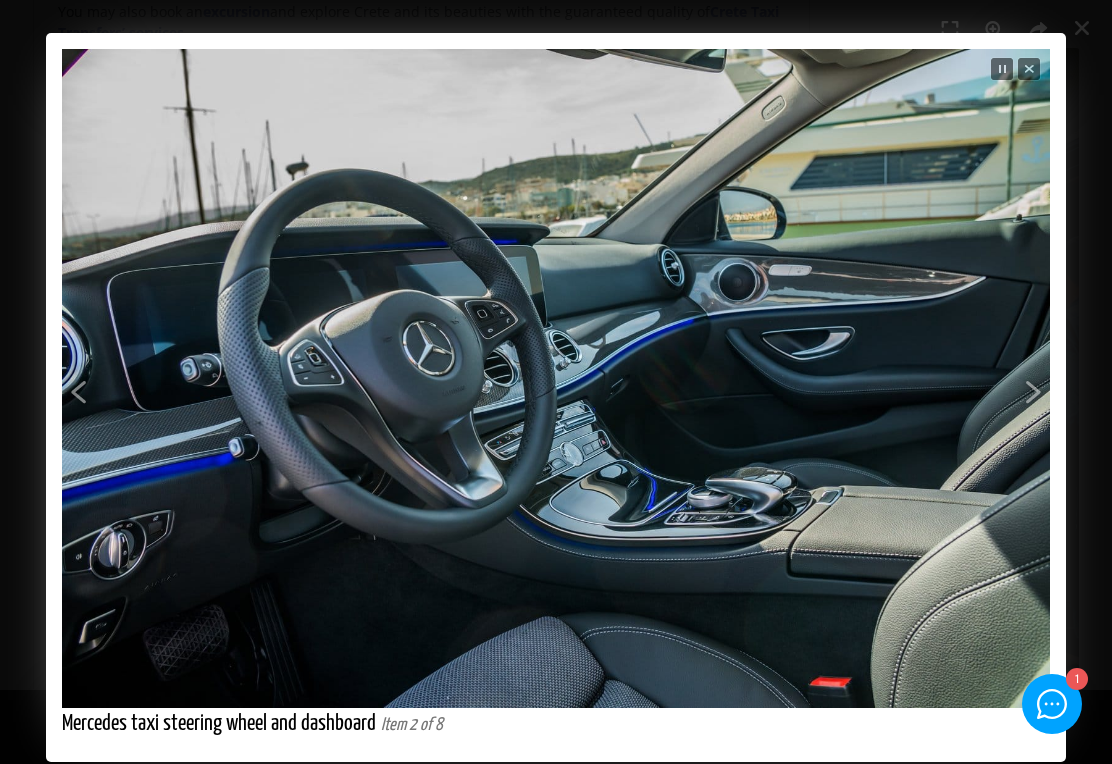 scroll, scrollTop: 911, scrollLeft: 0, axis: vertical 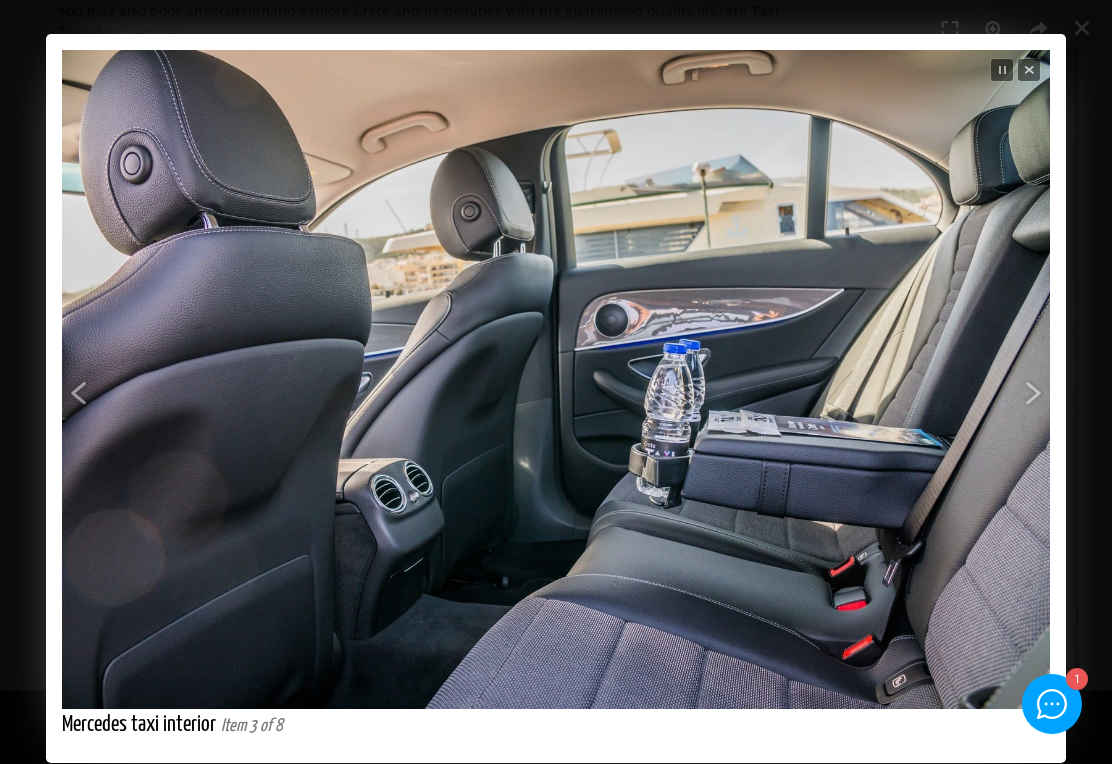 click on "Next" at bounding box center (823, 415) 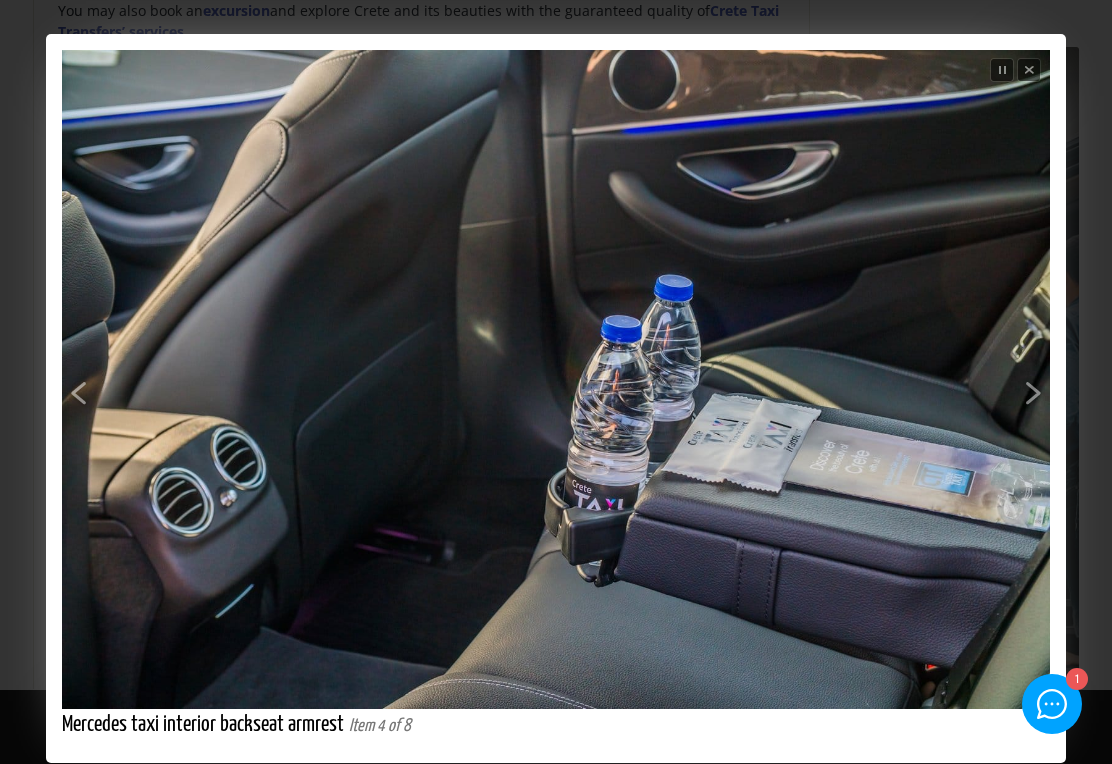 click on "Next" at bounding box center (823, 415) 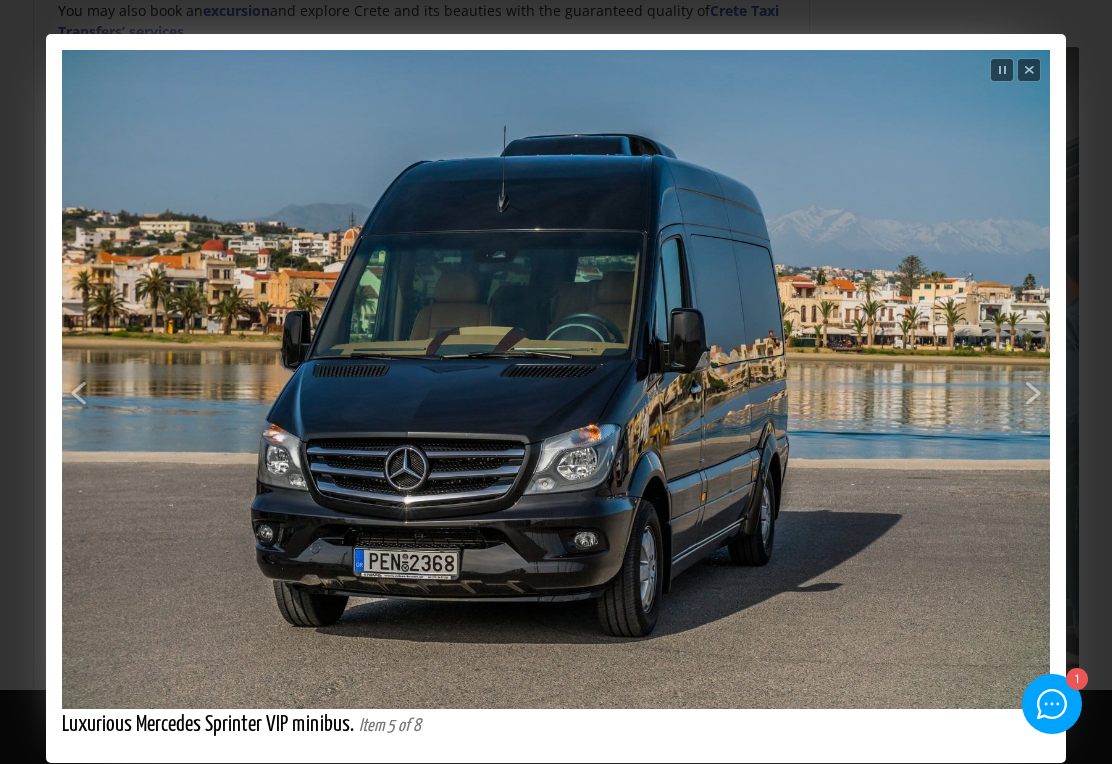 click on "Next" at bounding box center (823, 415) 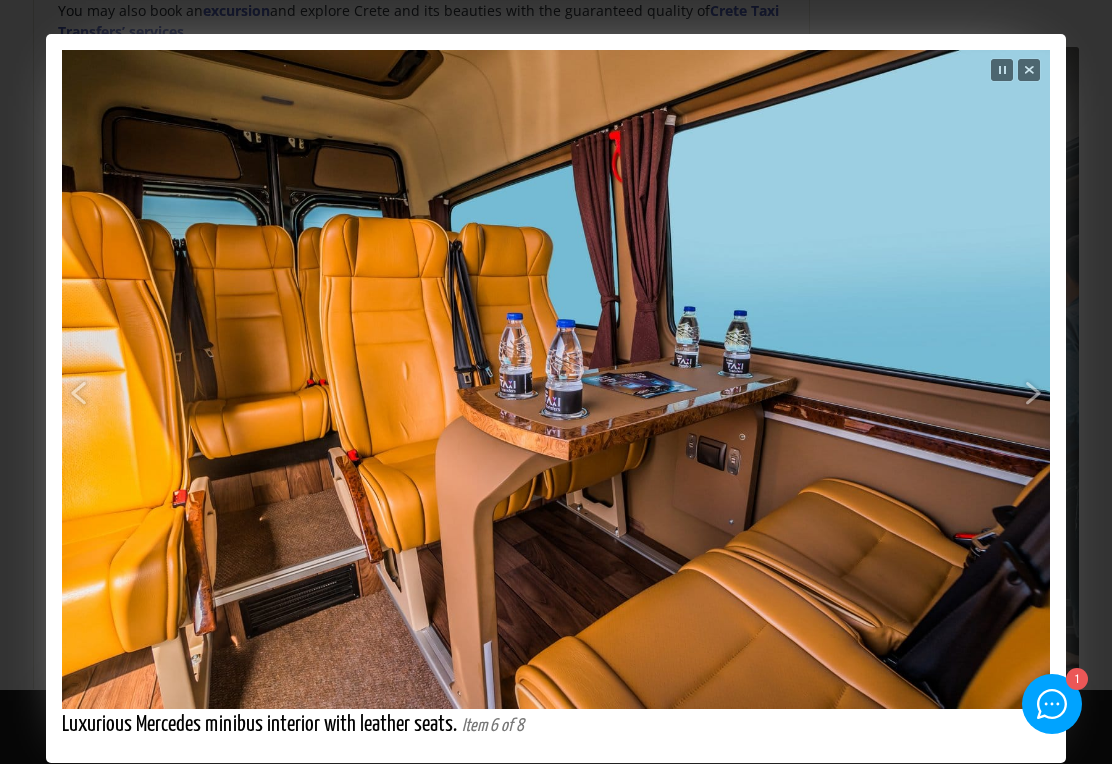 click on "Next" at bounding box center (823, 415) 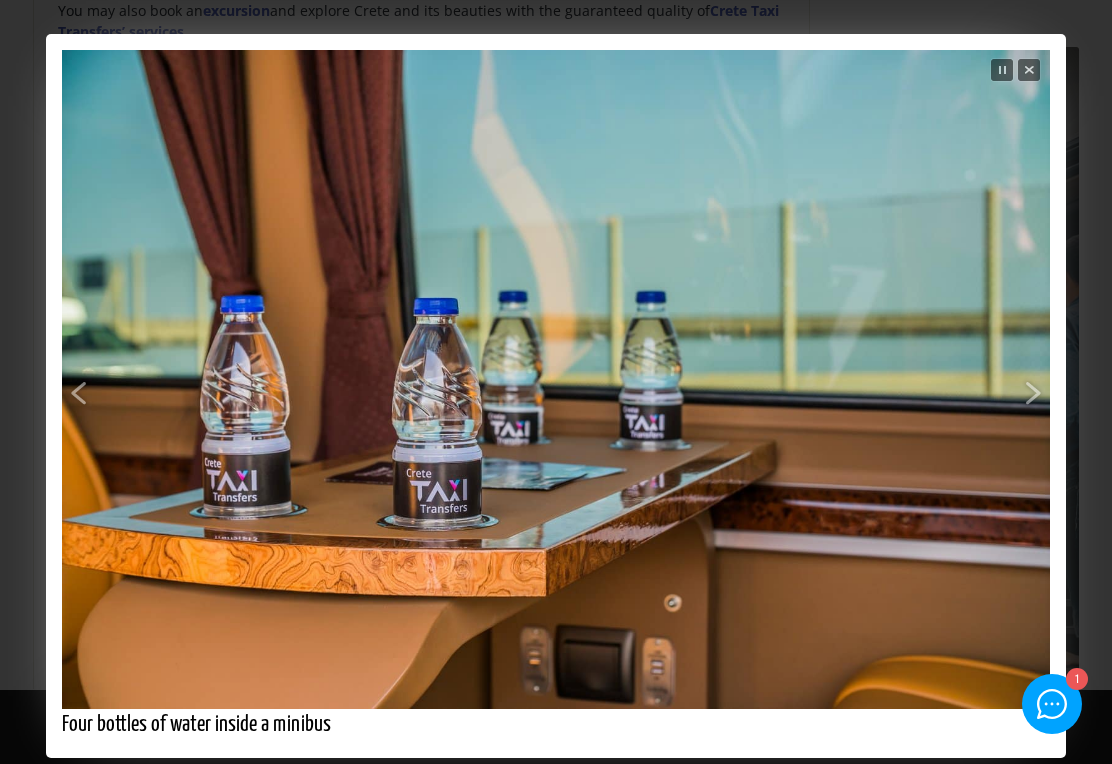 click on "Next" at bounding box center (823, 415) 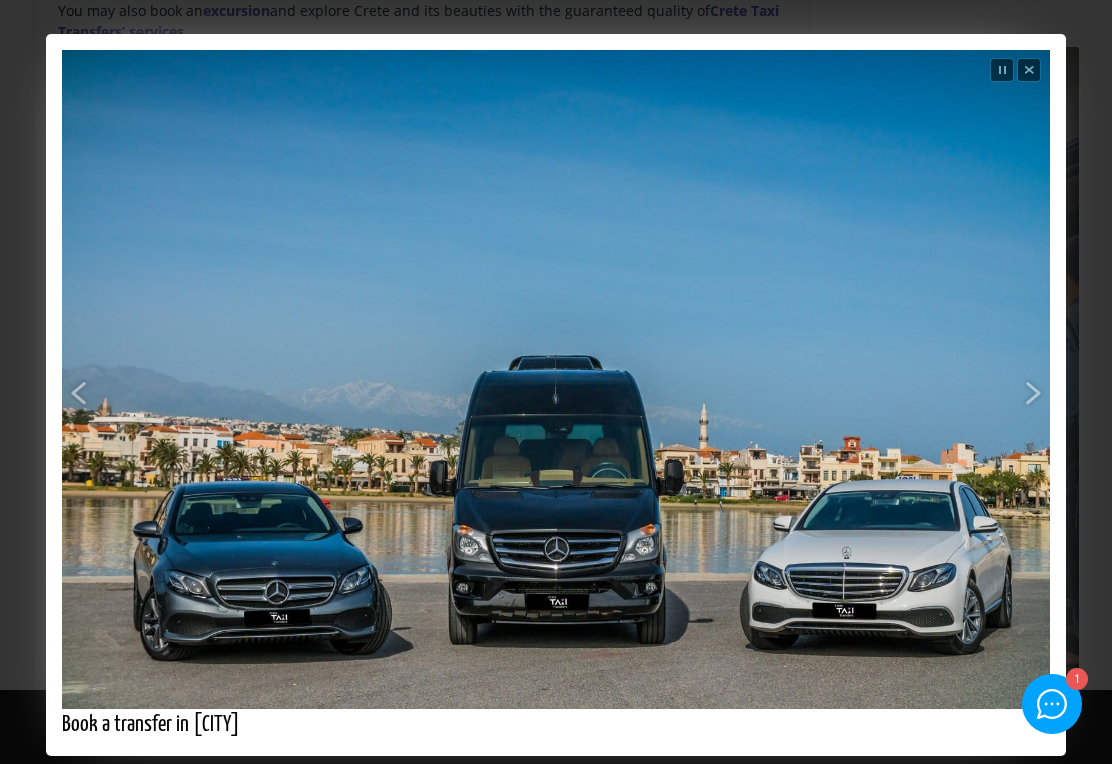 click on "Next" at bounding box center [823, 415] 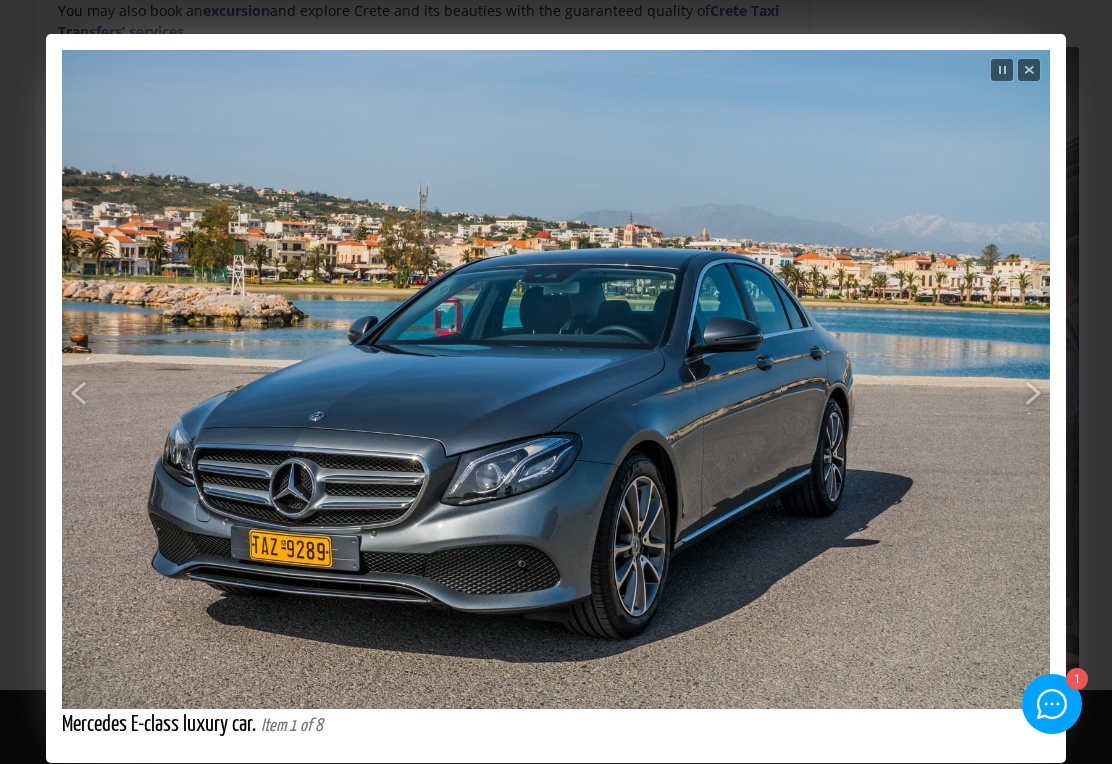 click on "Next" at bounding box center [823, 415] 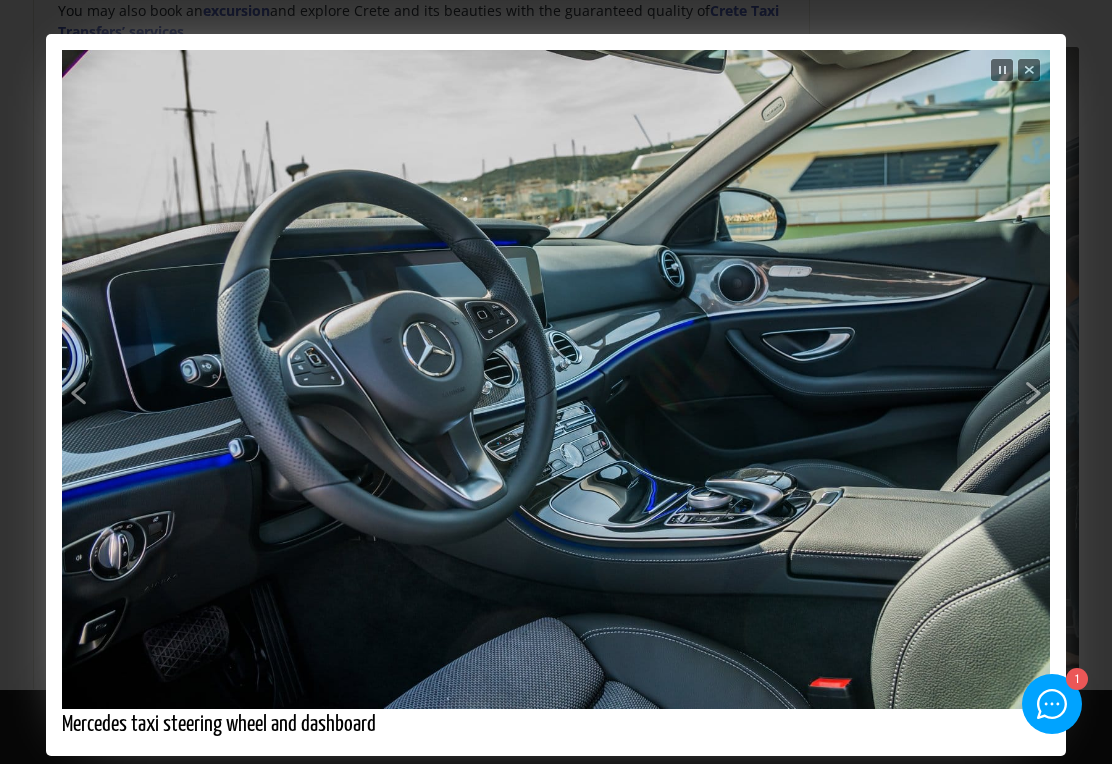 click on "Next" at bounding box center (823, 415) 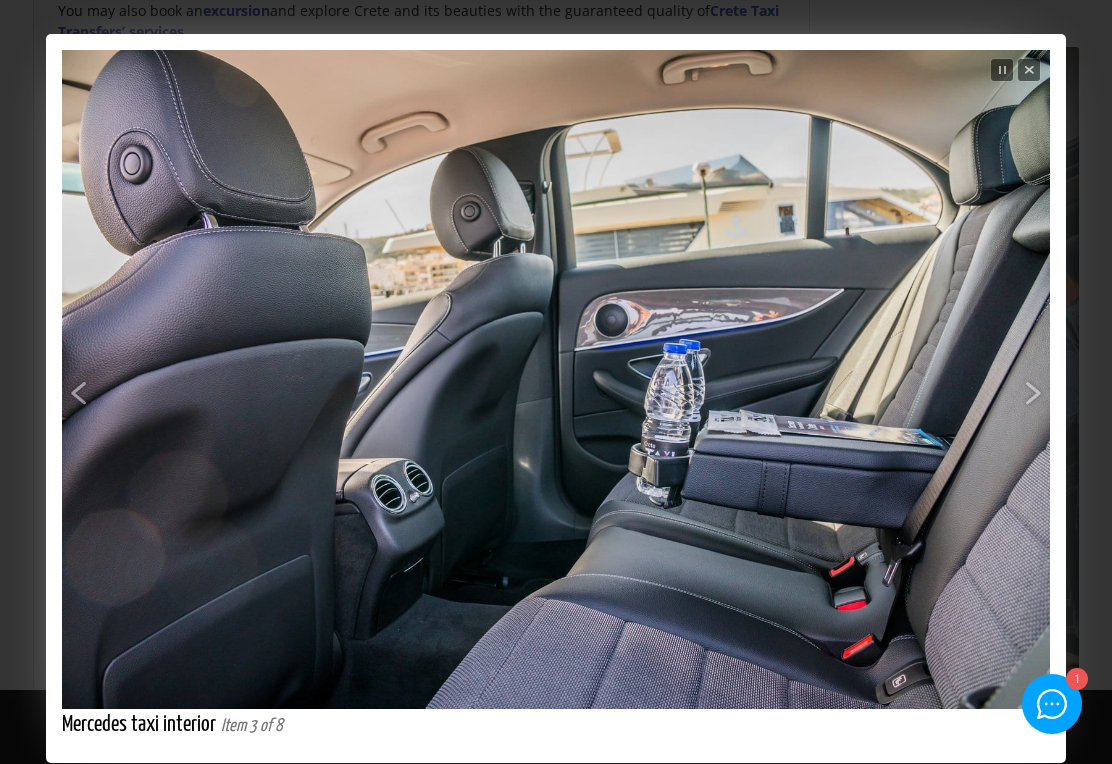 click on "Close" at bounding box center [1029, 70] 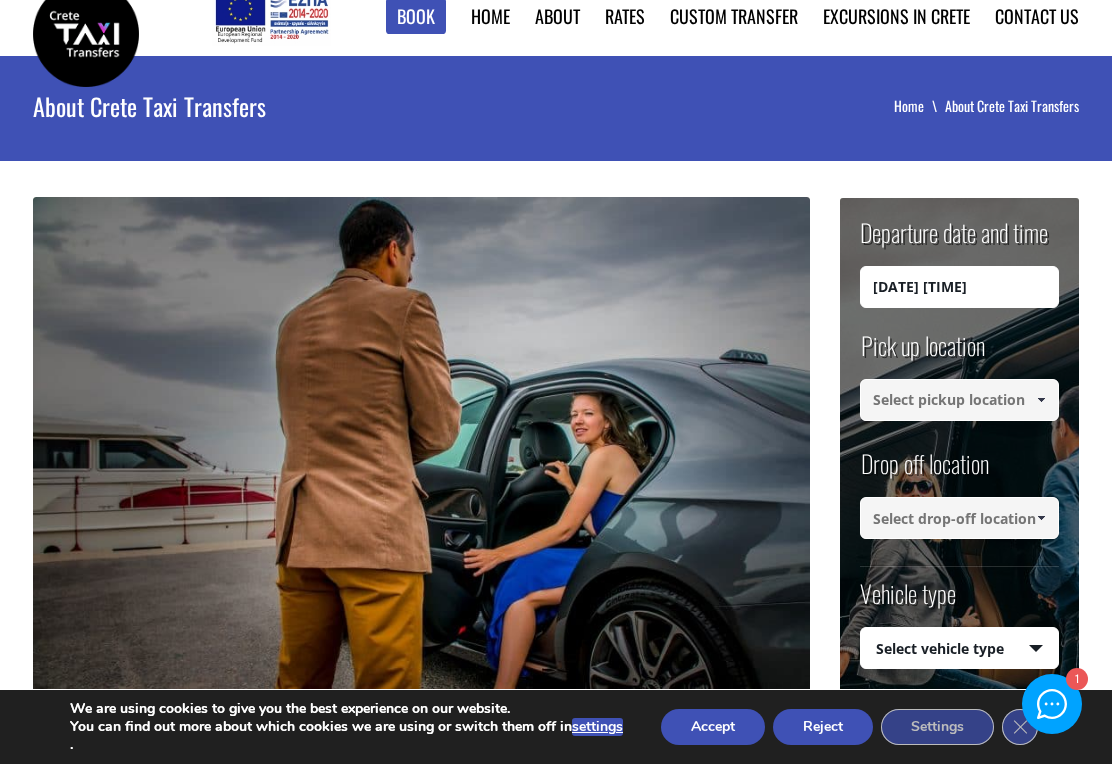 scroll, scrollTop: 0, scrollLeft: 0, axis: both 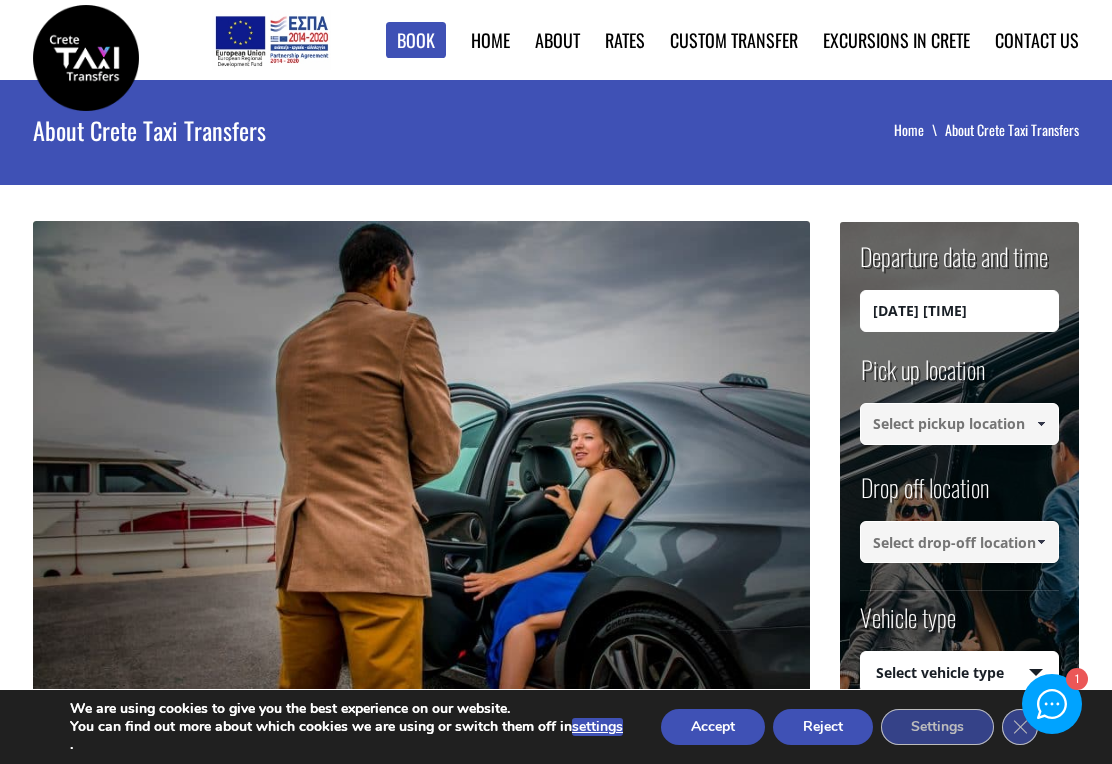 click on "from Heraklion Port or City" at bounding box center (0, 0) 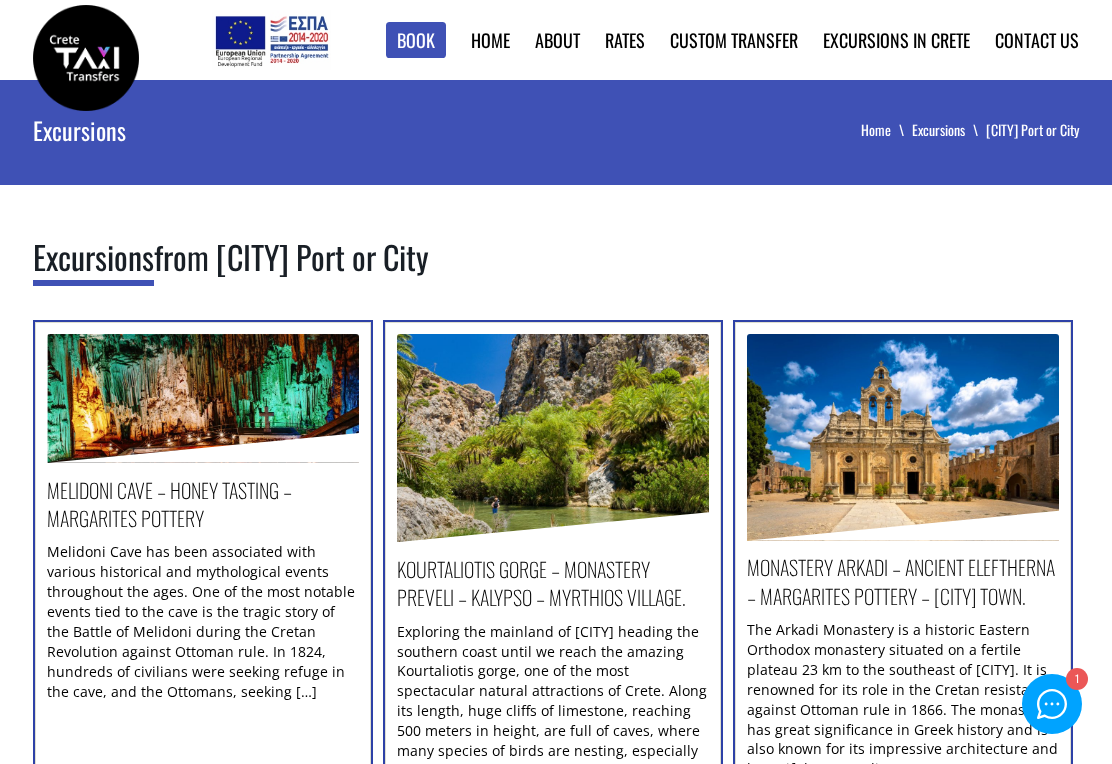 scroll, scrollTop: 0, scrollLeft: 0, axis: both 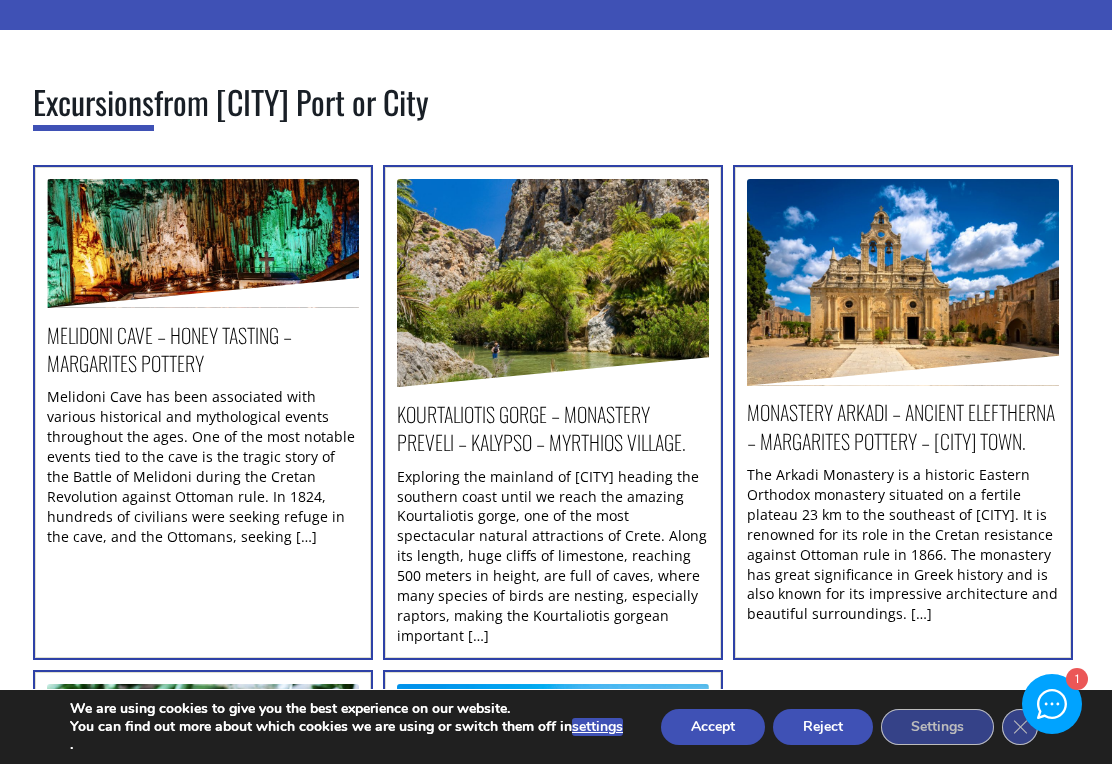 click on "Melidoni cave – Honey tasting – Margarites pottery" at bounding box center (203, 354) 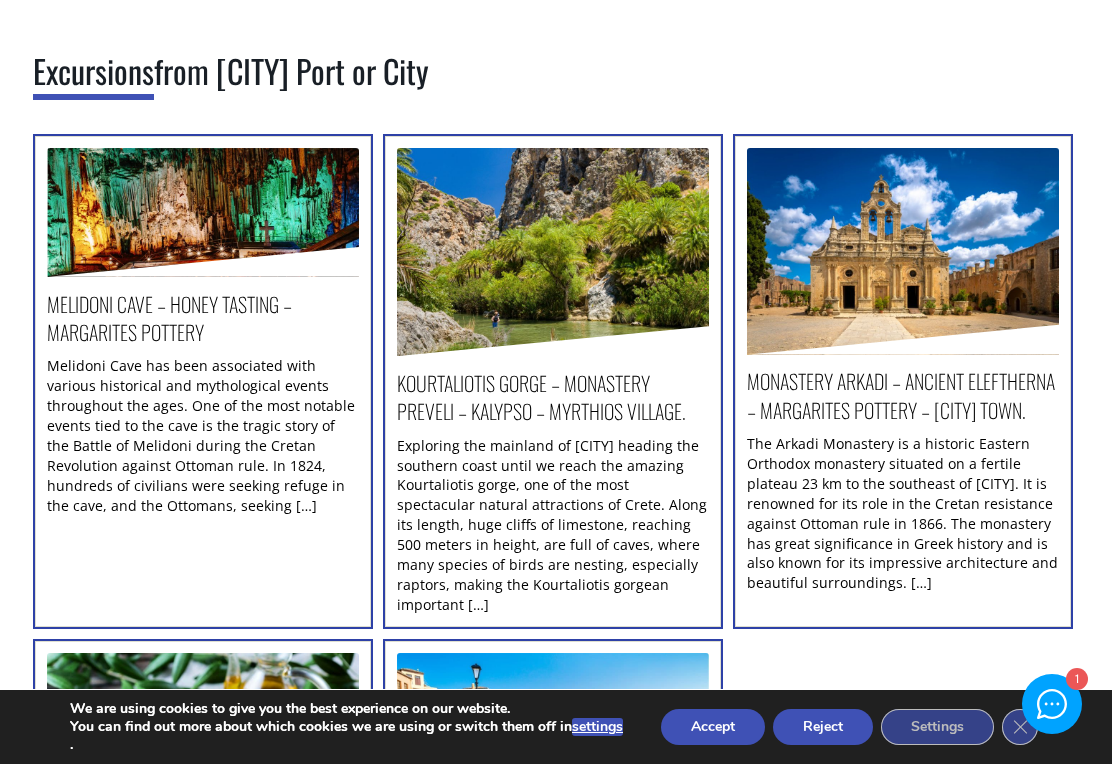 click at bounding box center (553, 252) 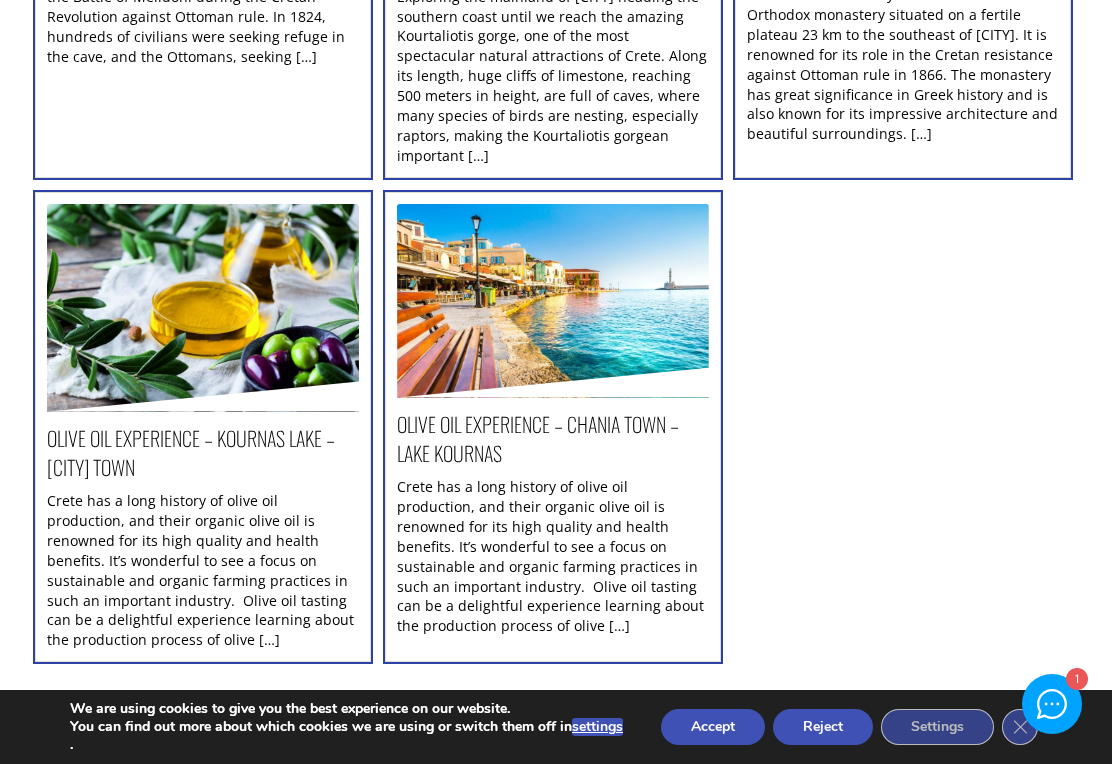 scroll, scrollTop: 661, scrollLeft: 0, axis: vertical 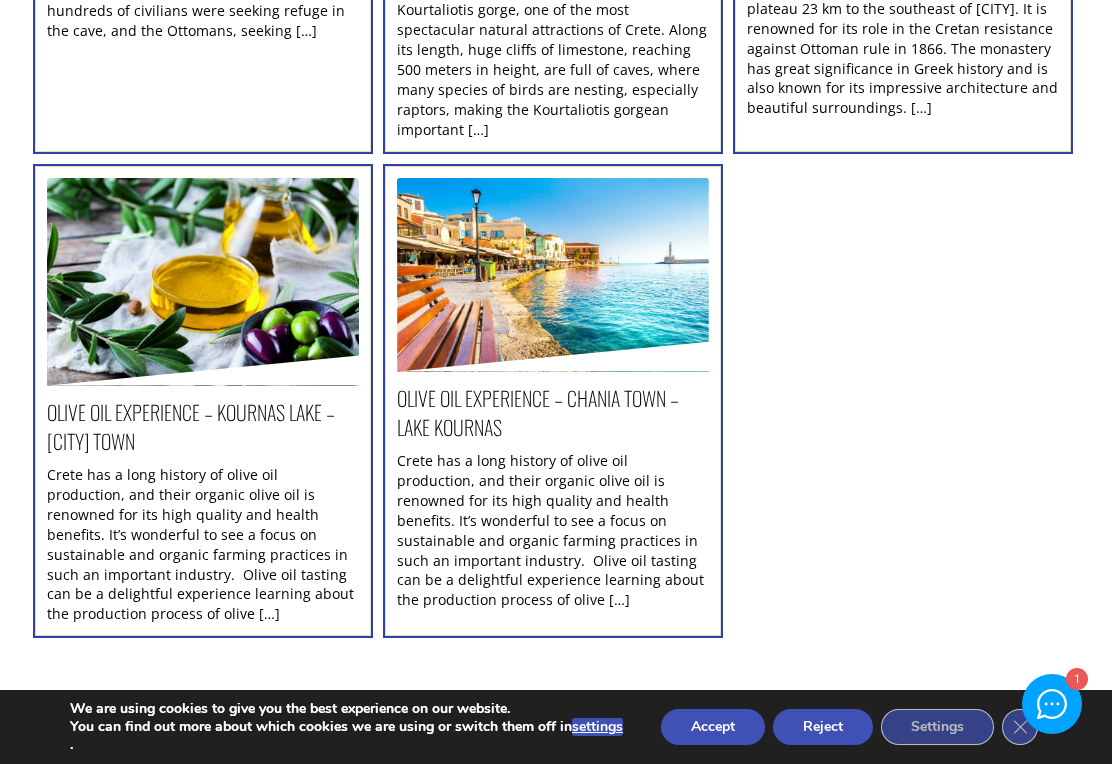 click at bounding box center [203, 282] 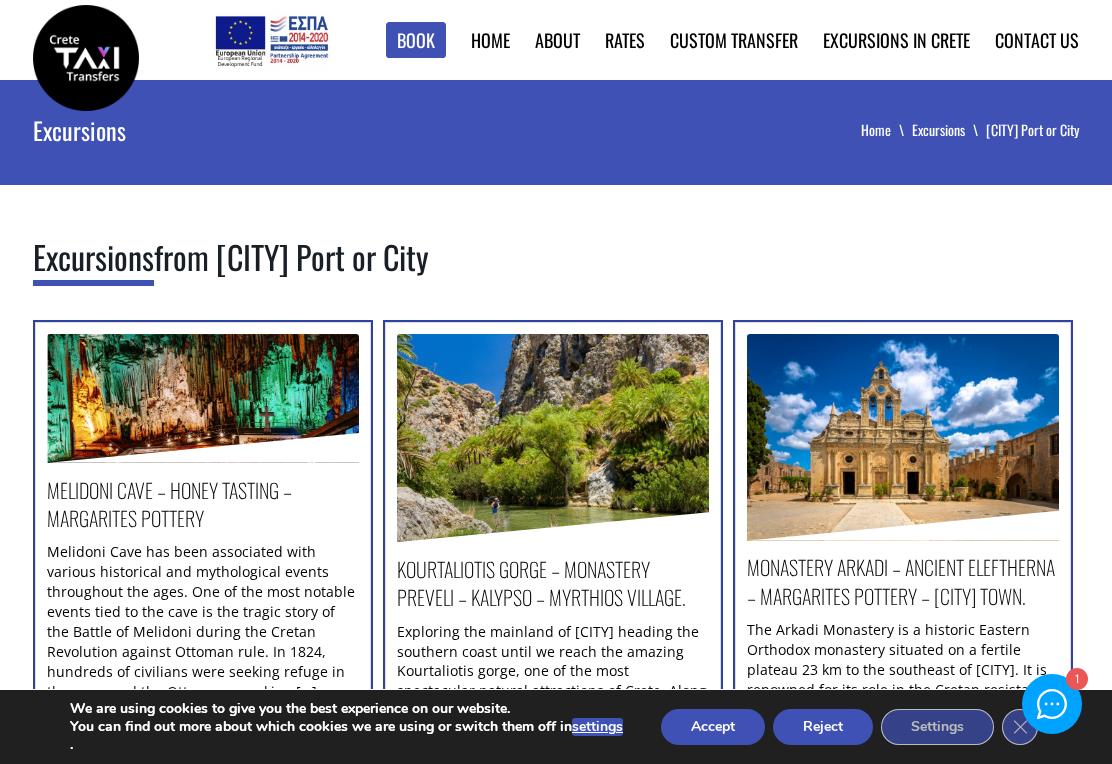 scroll, scrollTop: 692, scrollLeft: 0, axis: vertical 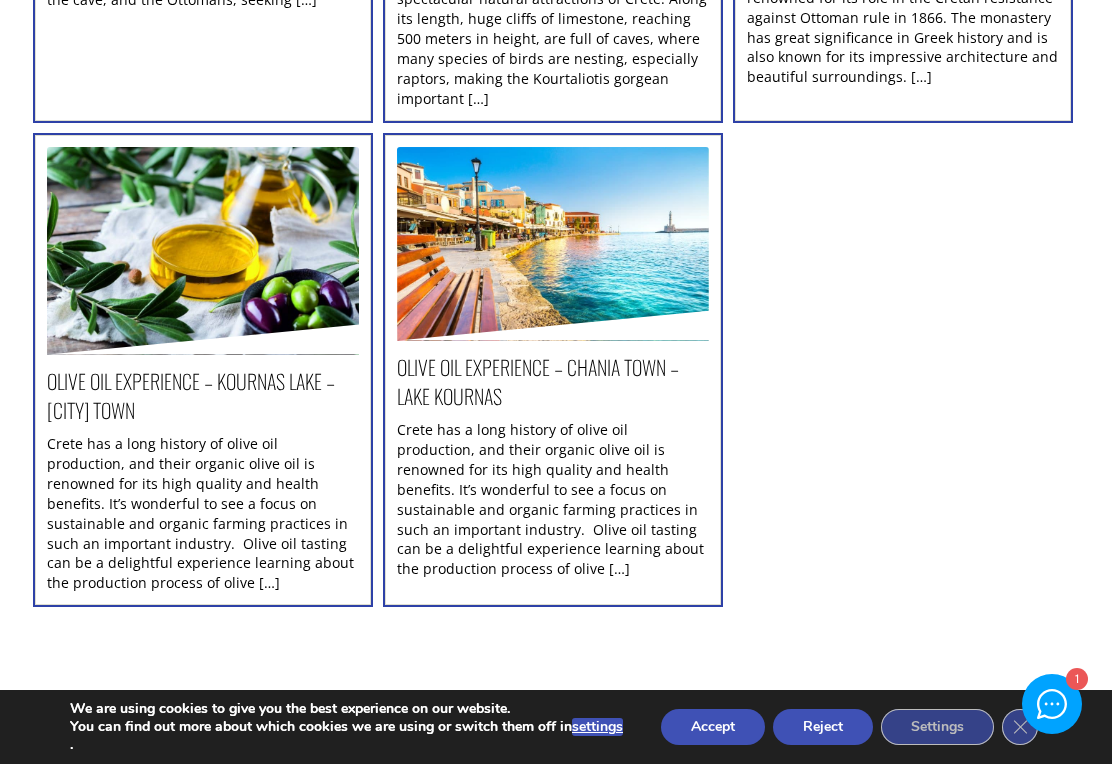 click at bounding box center [553, 244] 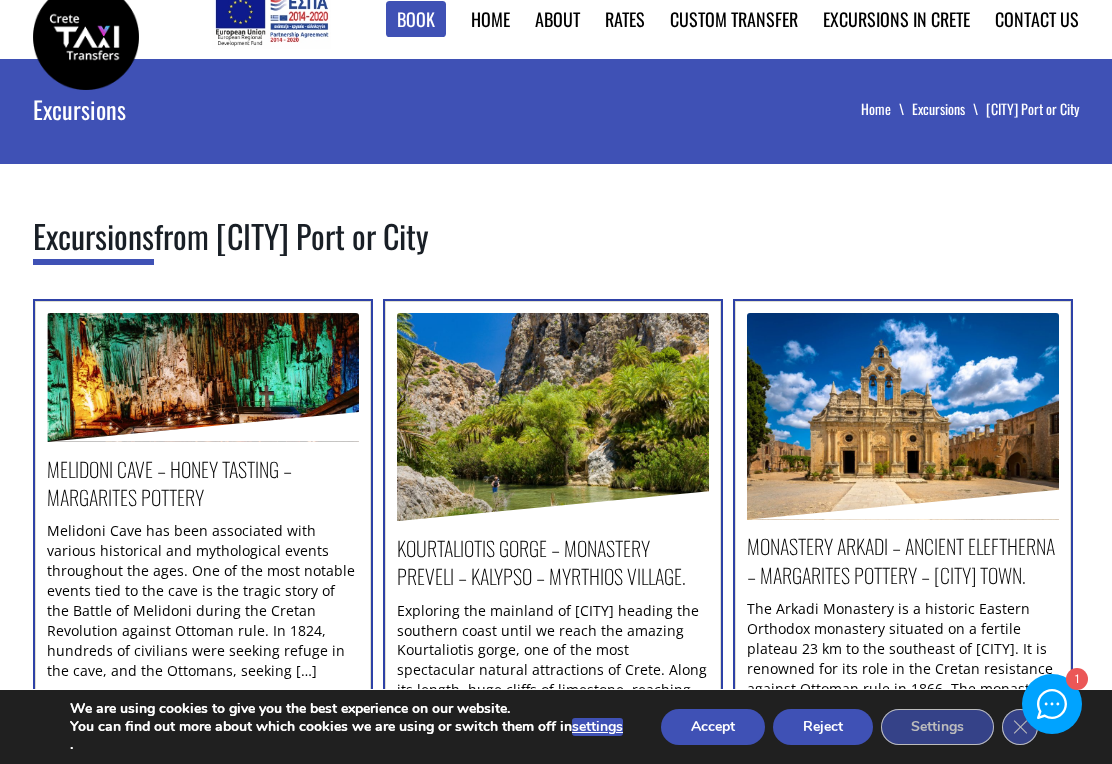 scroll, scrollTop: 0, scrollLeft: 0, axis: both 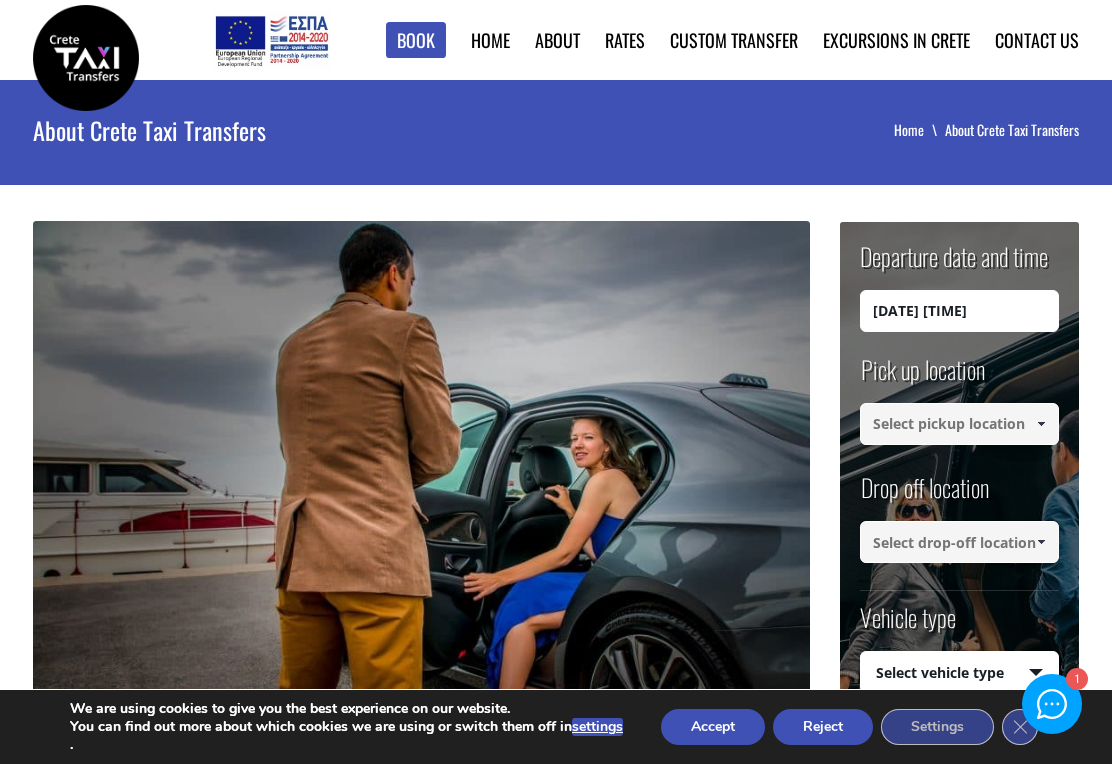 click on "Find Rates in Table" at bounding box center [0, 0] 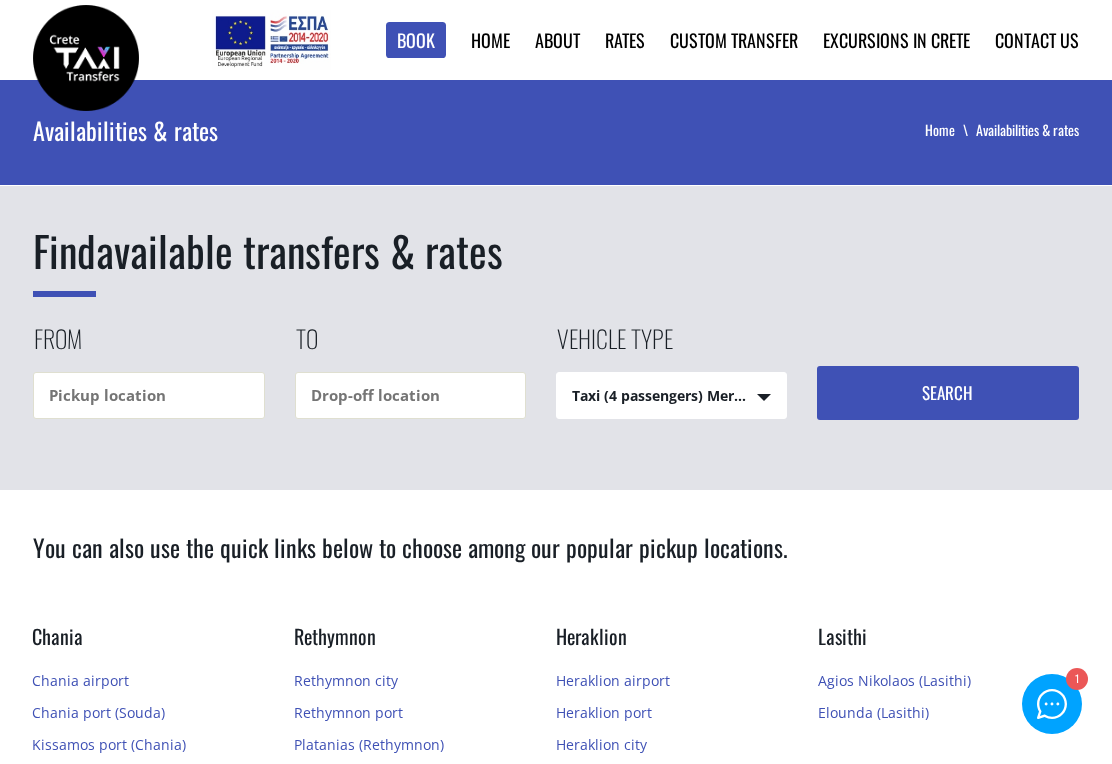 scroll, scrollTop: 0, scrollLeft: 0, axis: both 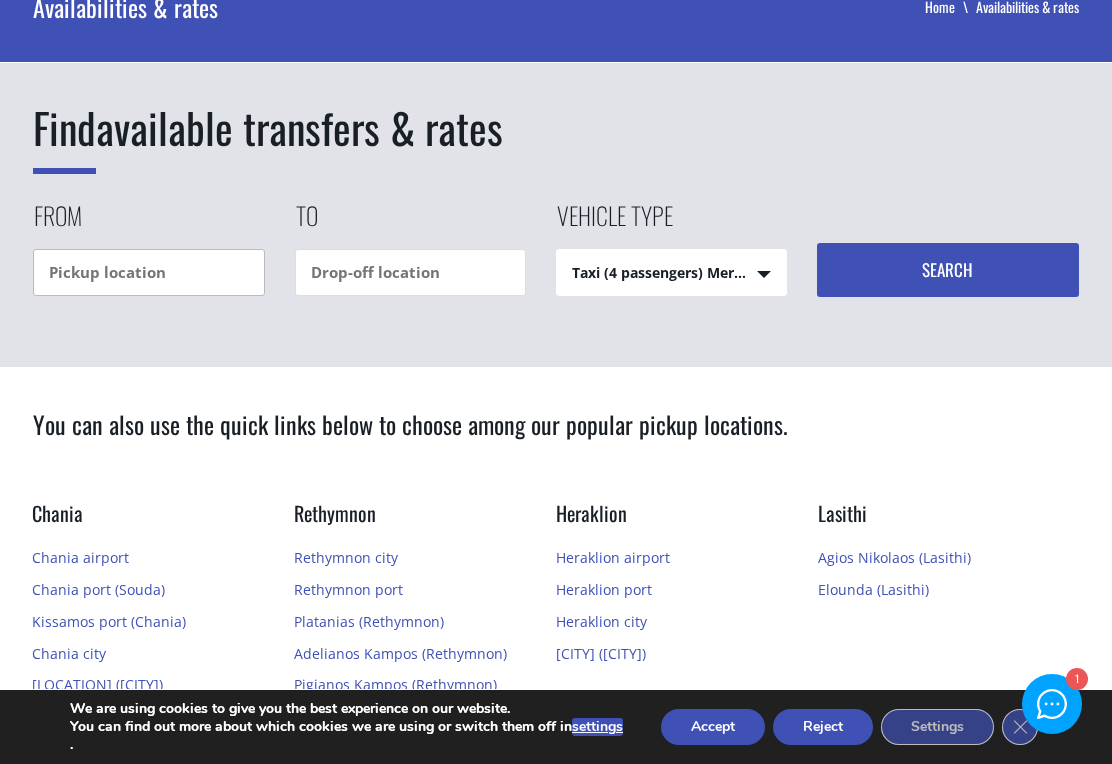 click at bounding box center [148, 272] 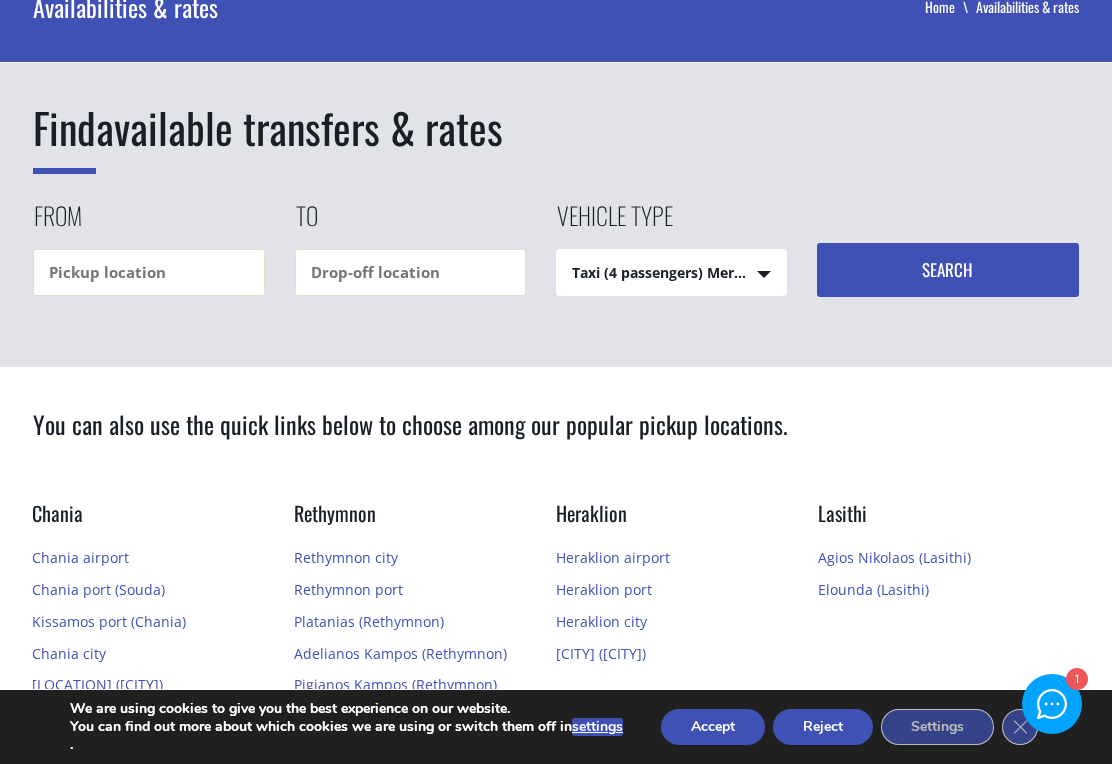 click on "Find  available transfers & rates   From     To     Vehicle type   Taxi (4 passengers) Mercedes E Class Taxi (4 passengers) Mercedes E Class Mini Van (7 passengers) Mercedes Vito Mini Bus (10 passengers) Mercedes Sprinter Mini Bus 16 (16 passengers) Mercedes Sprinter     Search" at bounding box center [556, 162] 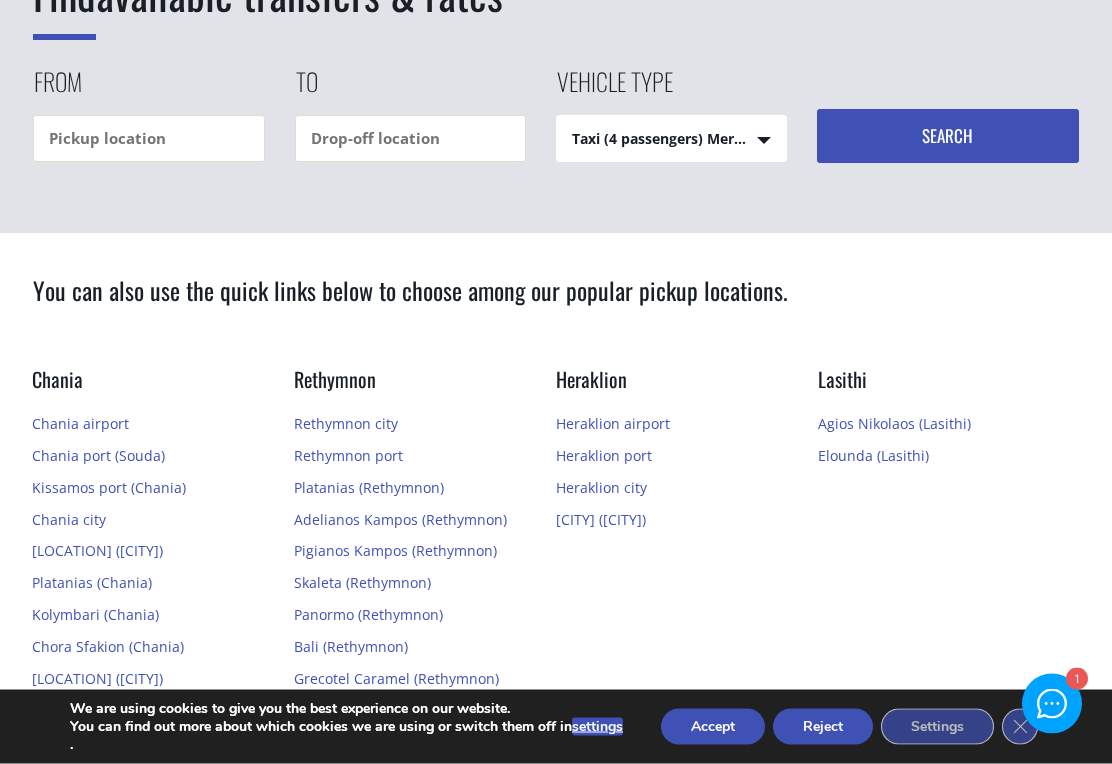 scroll, scrollTop: 298, scrollLeft: 0, axis: vertical 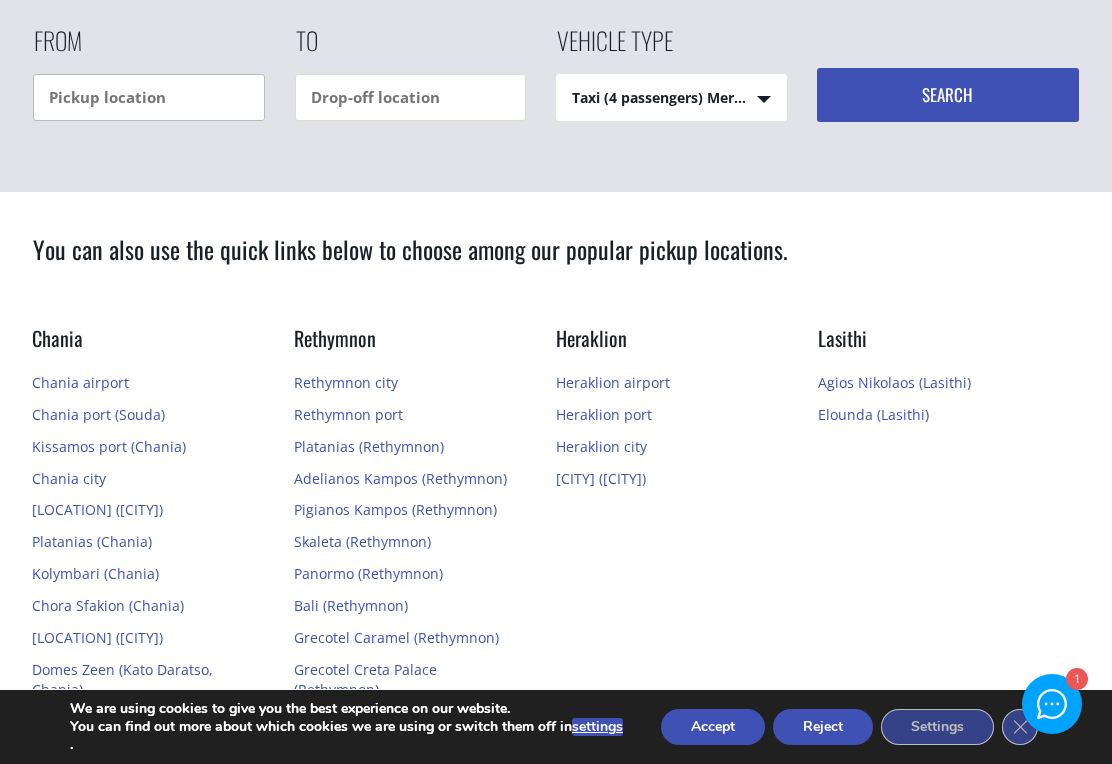 click at bounding box center (148, 97) 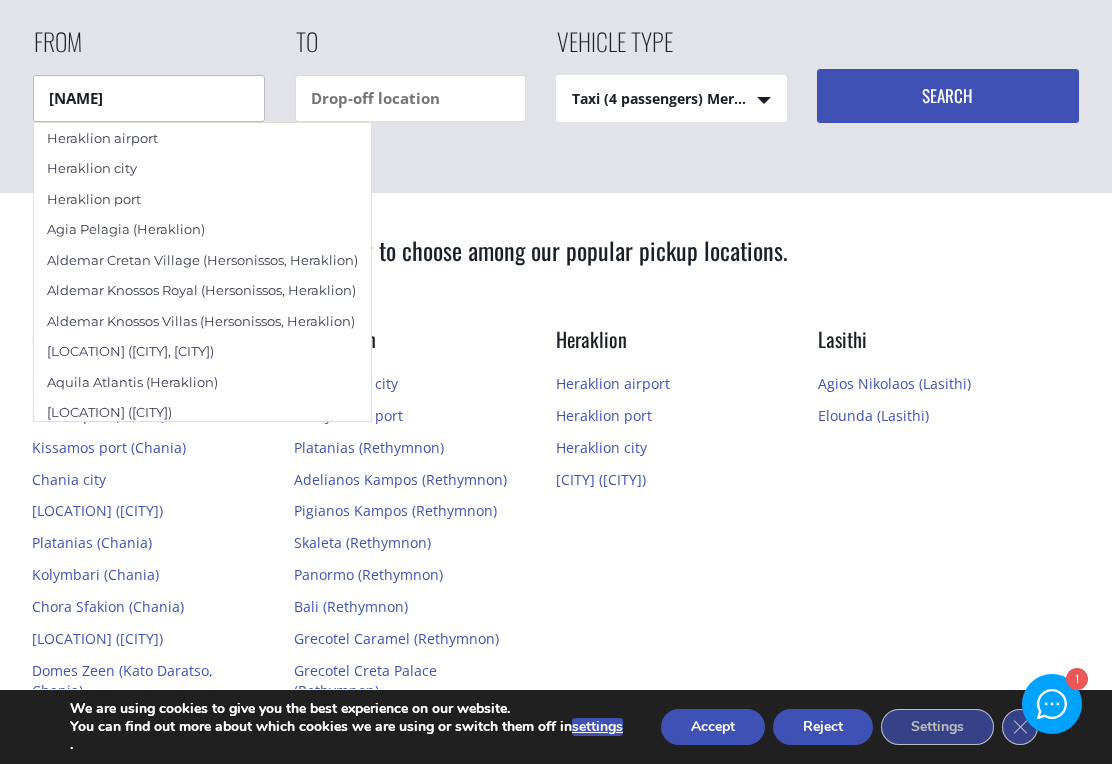 click on "Heraklion airport" at bounding box center [202, 138] 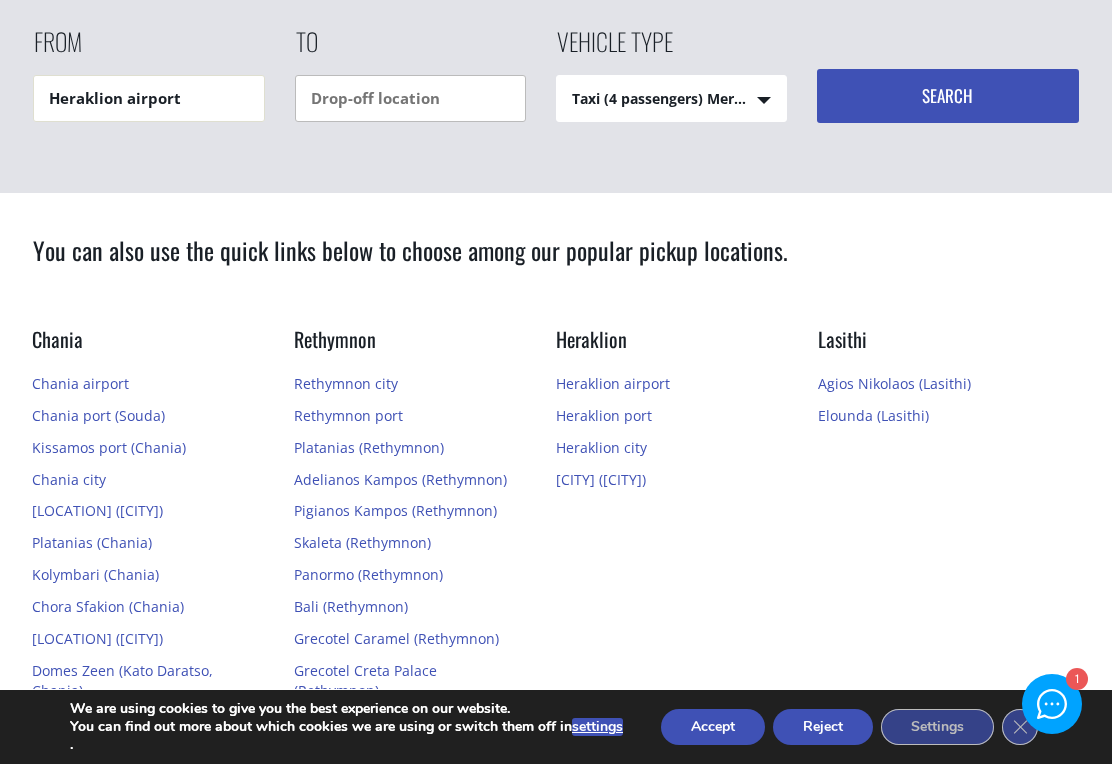 click at bounding box center (410, 98) 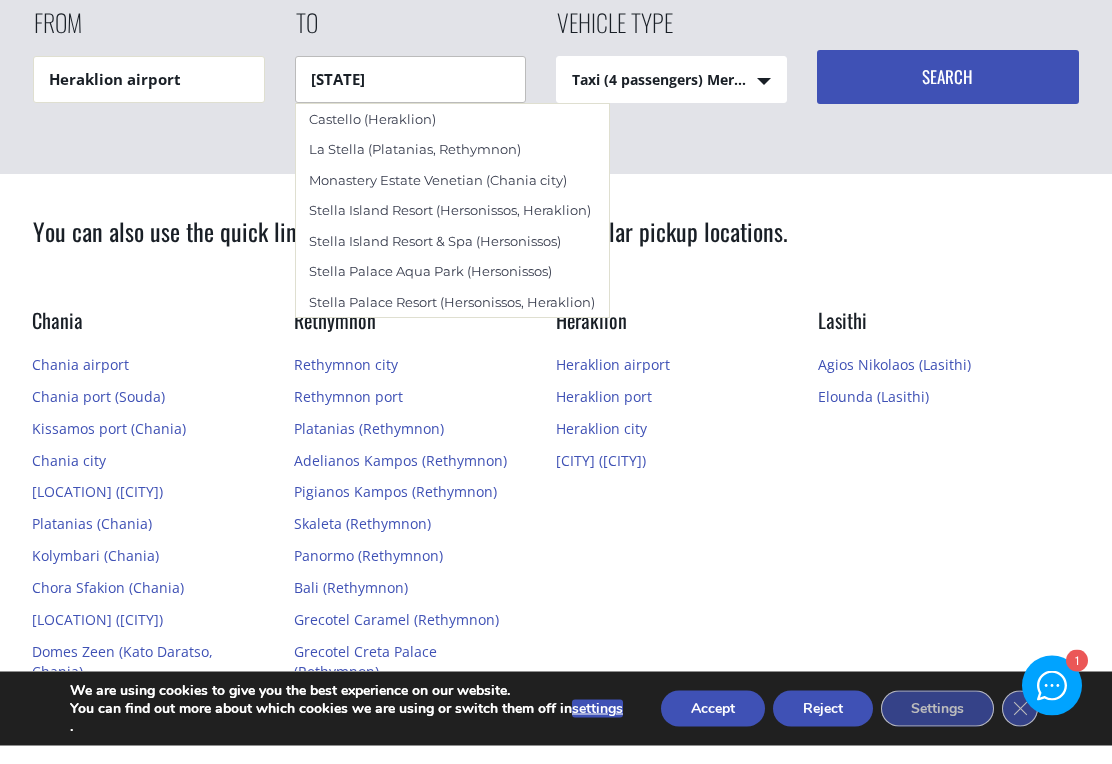 click on "Stella Palace Aqua Park (Hersonissos)" at bounding box center (452, 290) 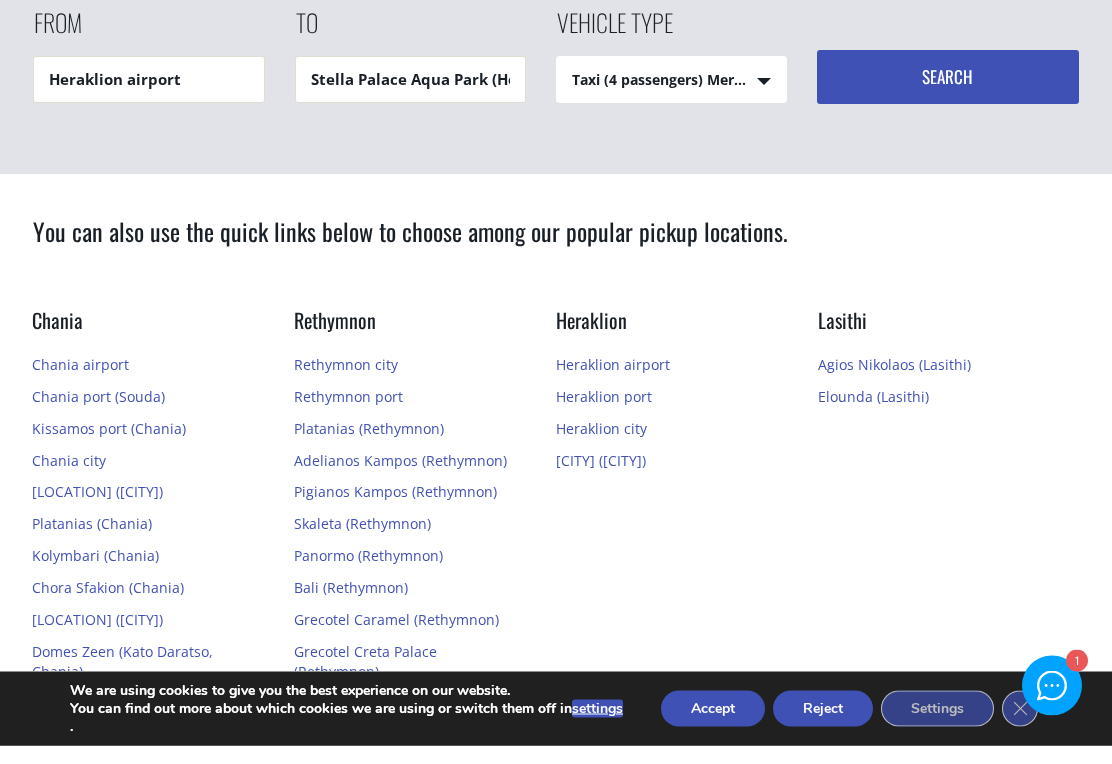 click on "Search" at bounding box center [947, 96] 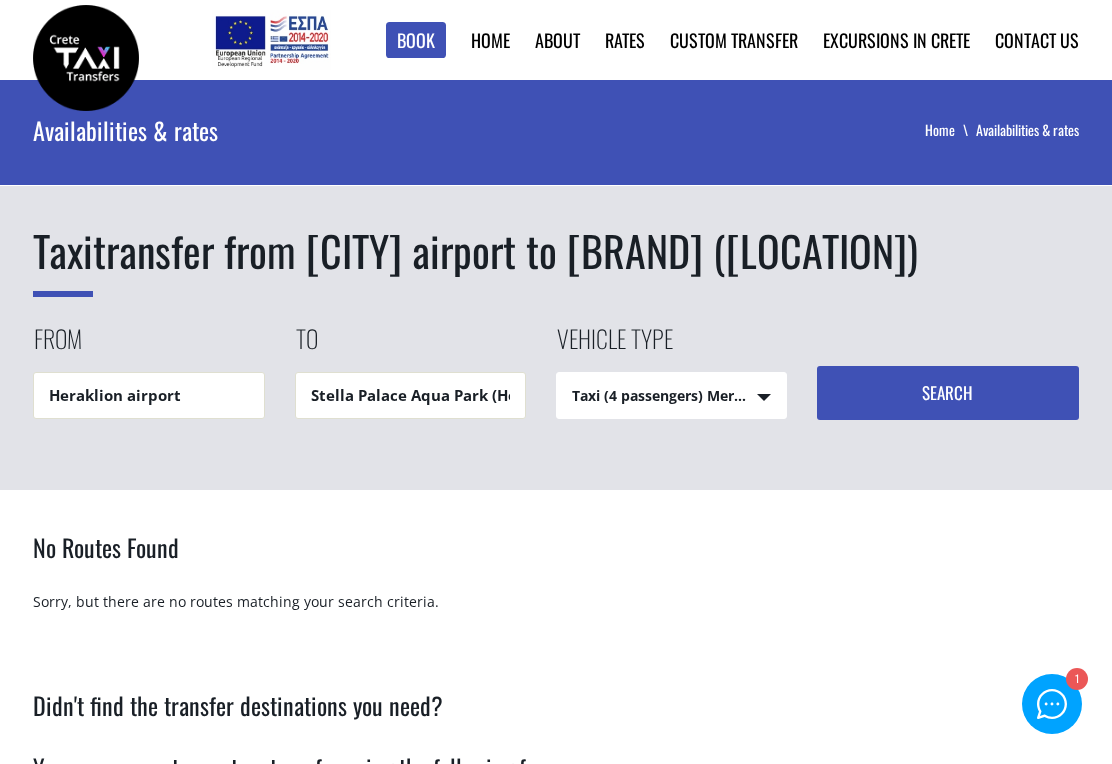 scroll, scrollTop: 0, scrollLeft: 0, axis: both 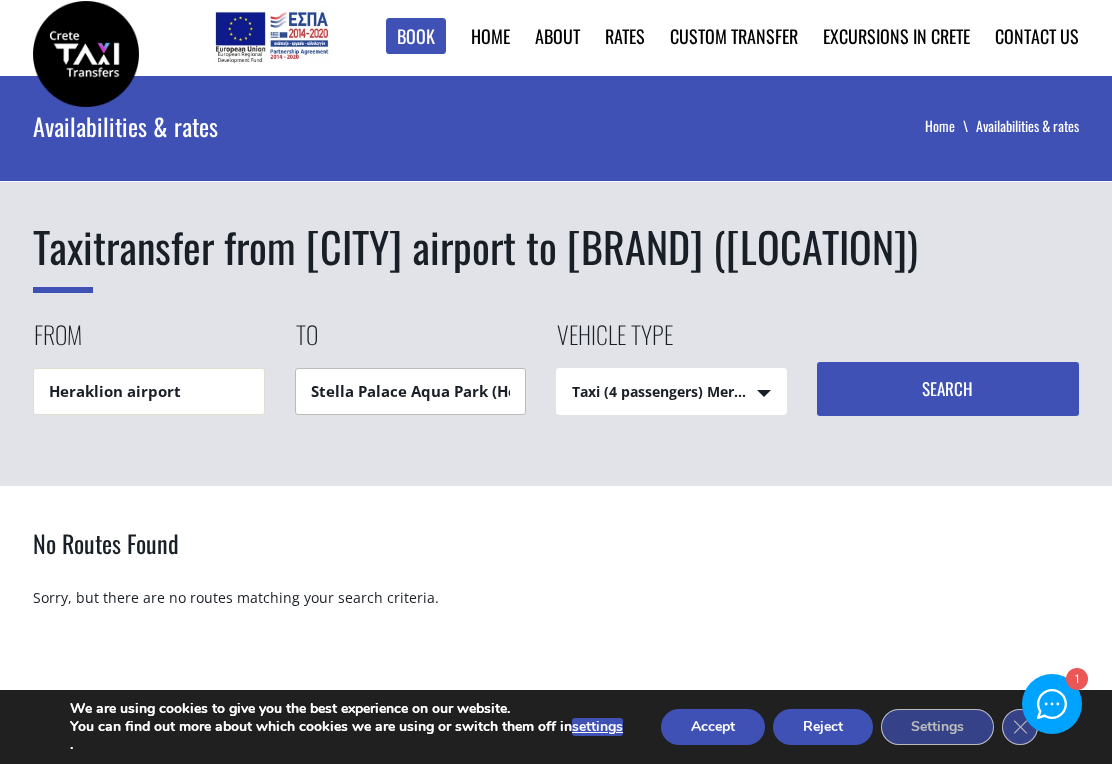 click on "Stella Palace Aqua Park (Hersonissos)" at bounding box center [410, 391] 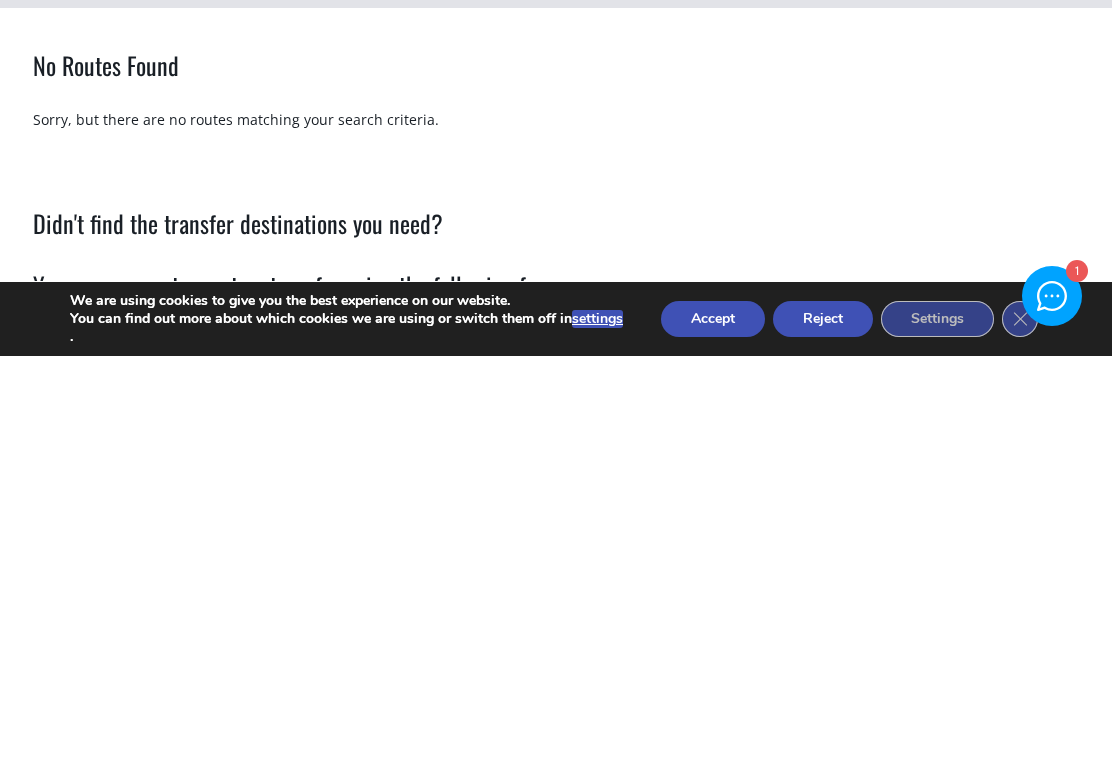 scroll, scrollTop: 76, scrollLeft: 0, axis: vertical 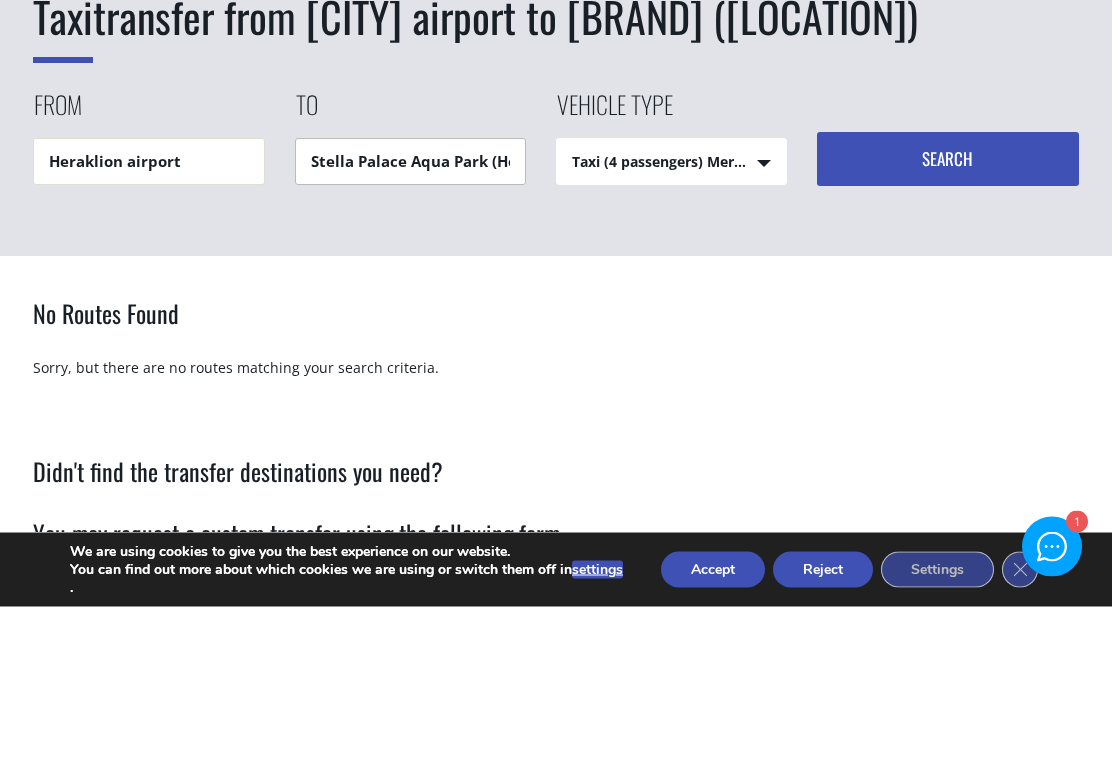click on "Stella Palace Aqua Park (Hersonissos)" at bounding box center [410, 319] 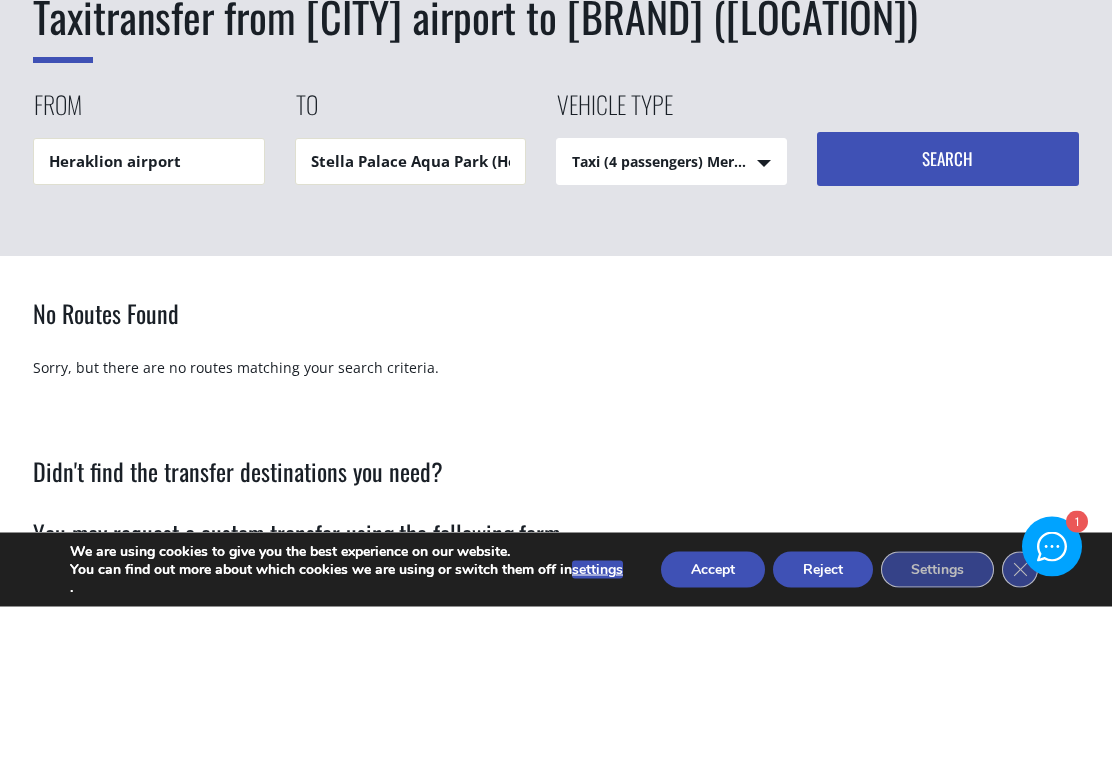 click on "Taxi  transfer from Heraklion airport to Stella Palace Aqua Park (Hersonissos)   From   Heraklion airport   To   Stella Palace Aqua Park (Hersonissos)   Vehicle type   Taxi (4 passengers) Mercedes E Class Taxi (4 passengers) Mercedes E Class Mini Van (7 passengers) Mercedes Vito Mini Bus (10 passengers) Mercedes Sprinter Mini Bus 16 (16 passengers) Mercedes Sprinter     Search" at bounding box center [556, 209] 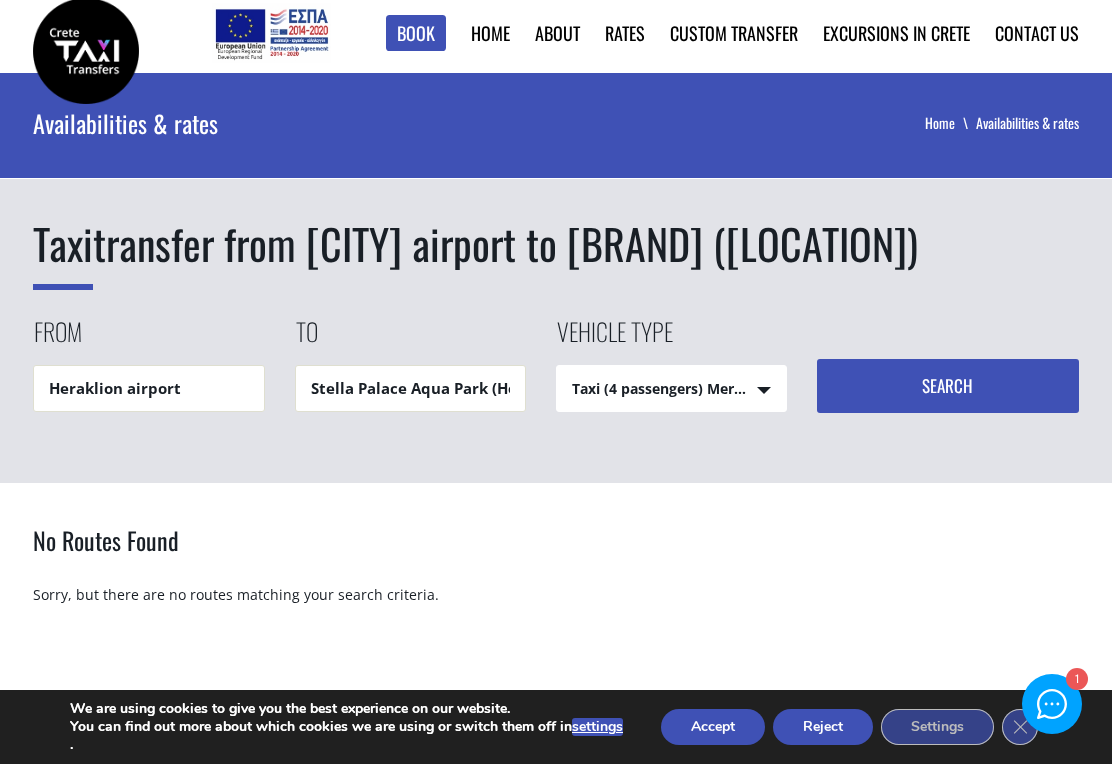 scroll, scrollTop: 0, scrollLeft: 0, axis: both 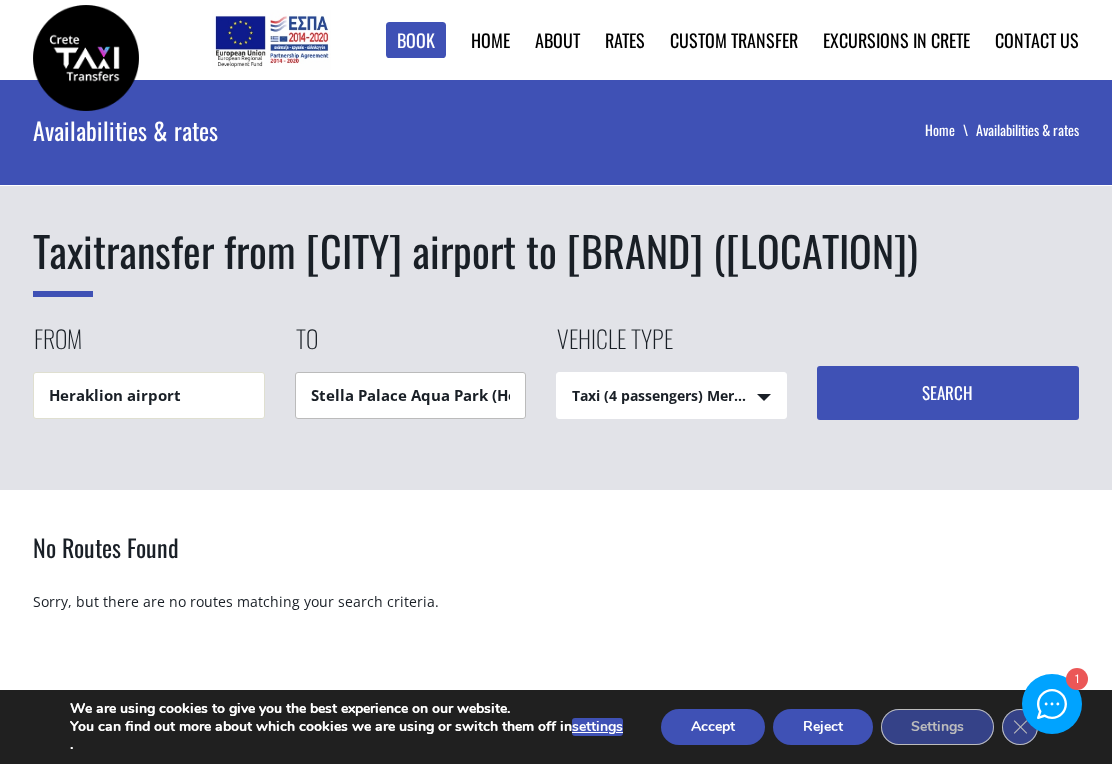 click on "Stella Palace Aqua Park (Hersonissos)" at bounding box center [410, 395] 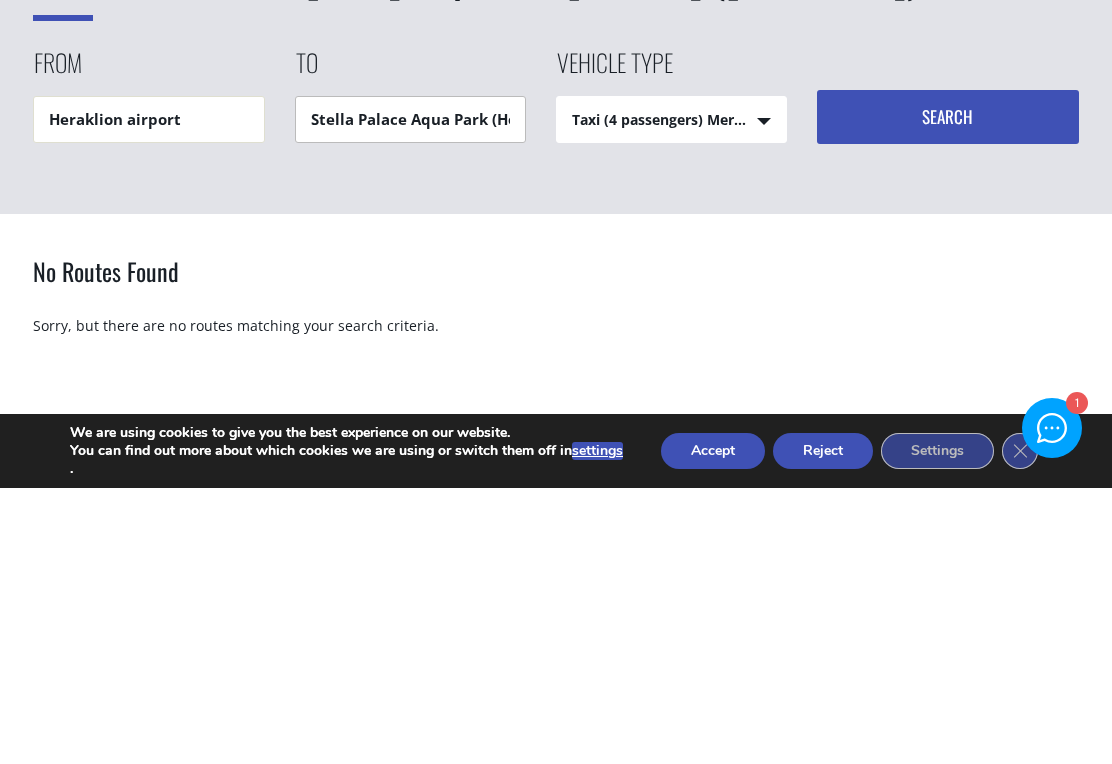 click on "Stella Palace Aqua Park (Hersonissos)" at bounding box center (410, 395) 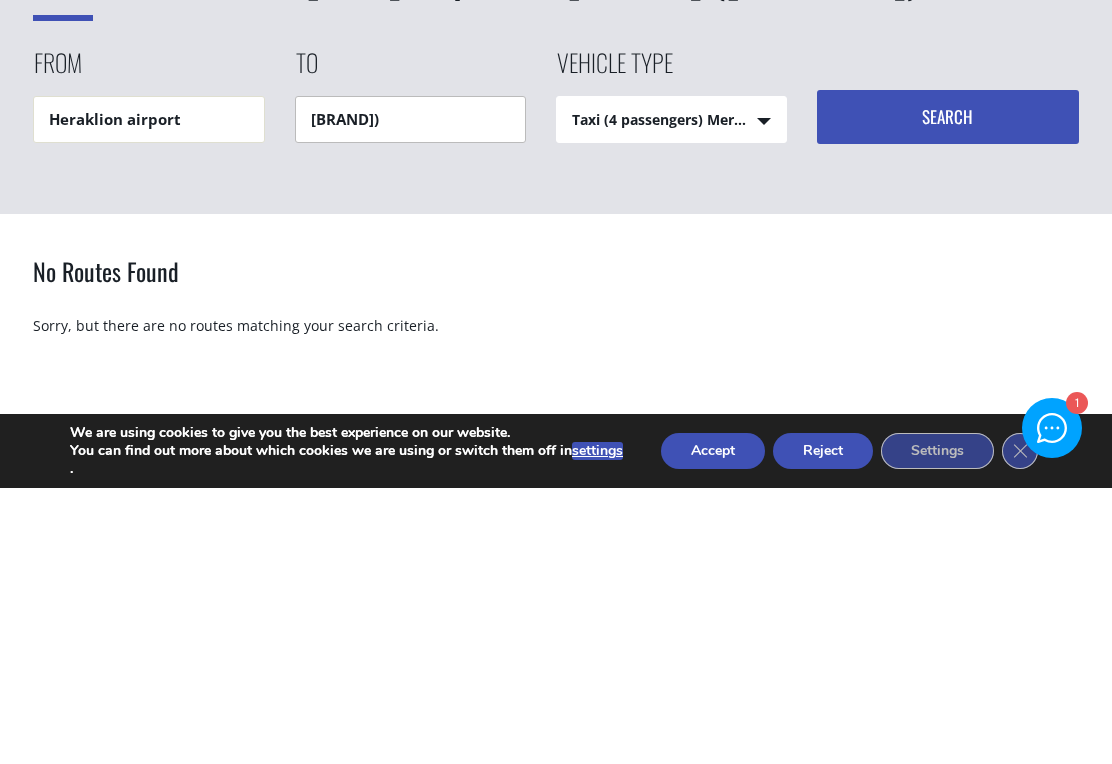 type on ")" 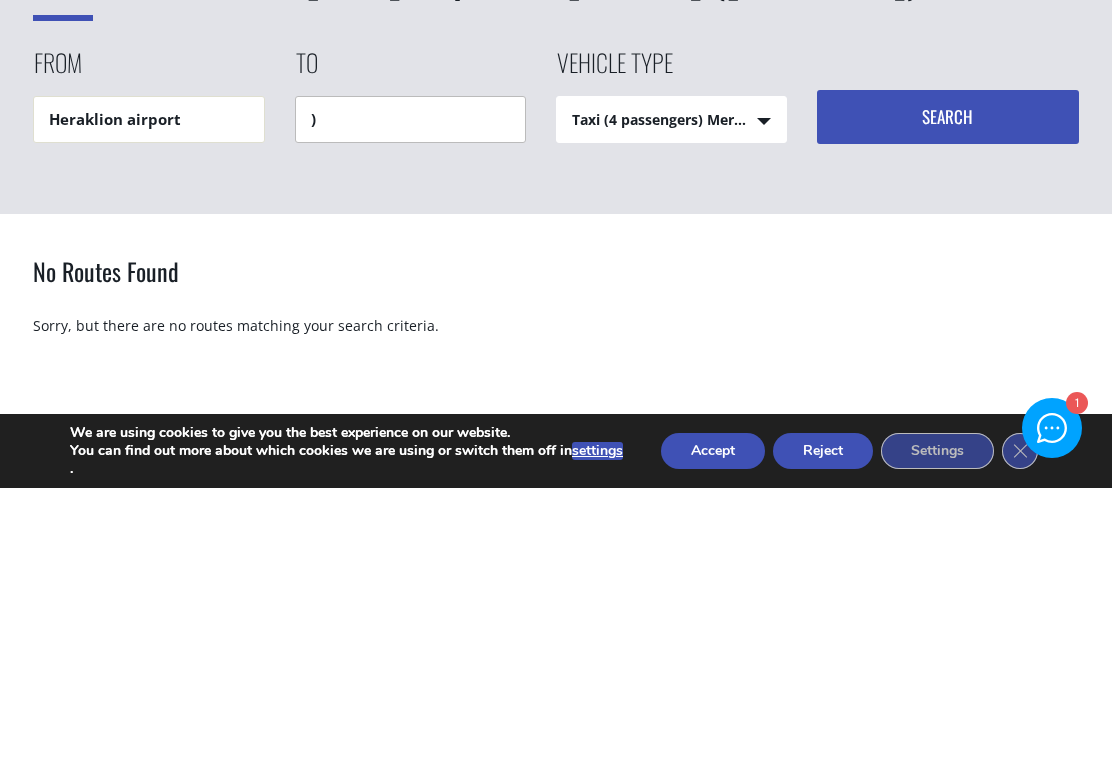 click on ")" at bounding box center (410, 395) 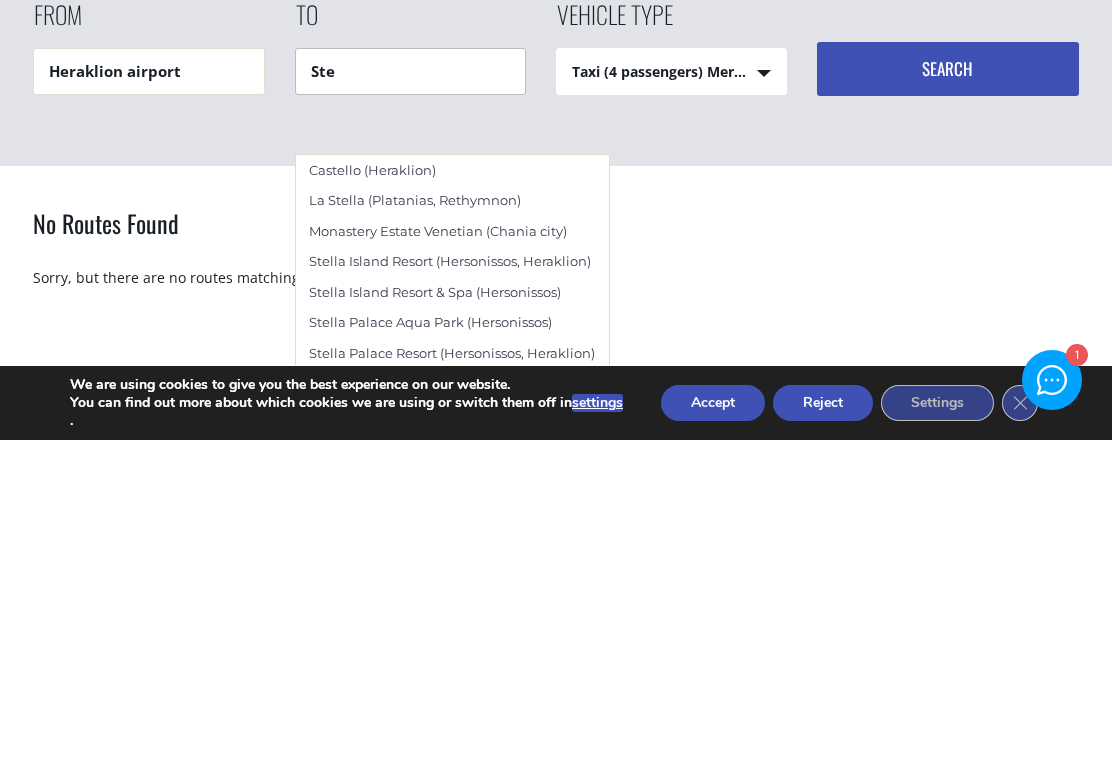 click on "Stella Island Resort & Spa (Hersonissos)" at bounding box center (452, 616) 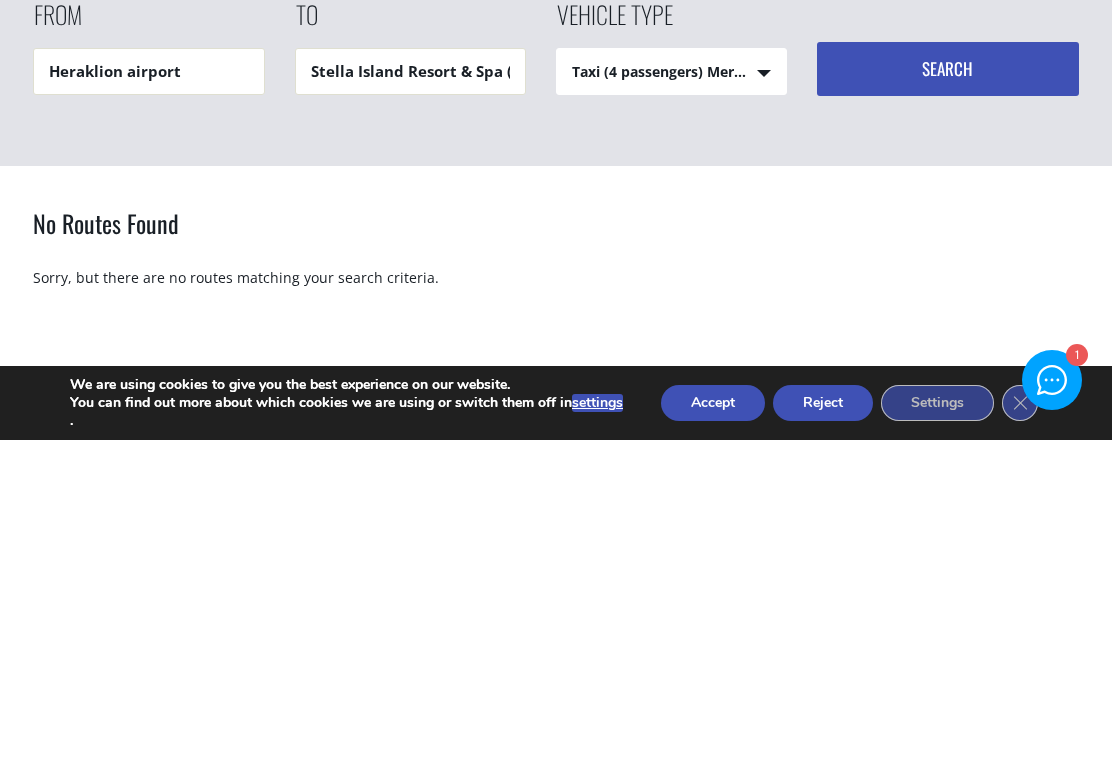 click on "Search" at bounding box center [947, 393] 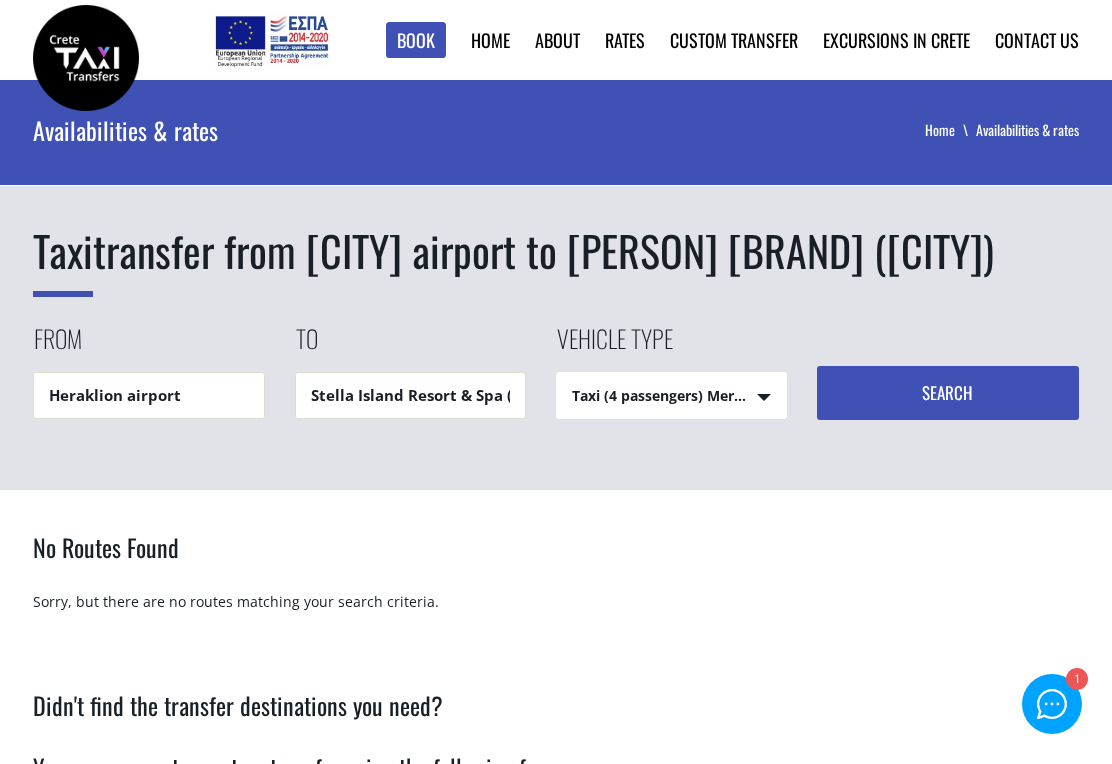 scroll, scrollTop: 0, scrollLeft: 0, axis: both 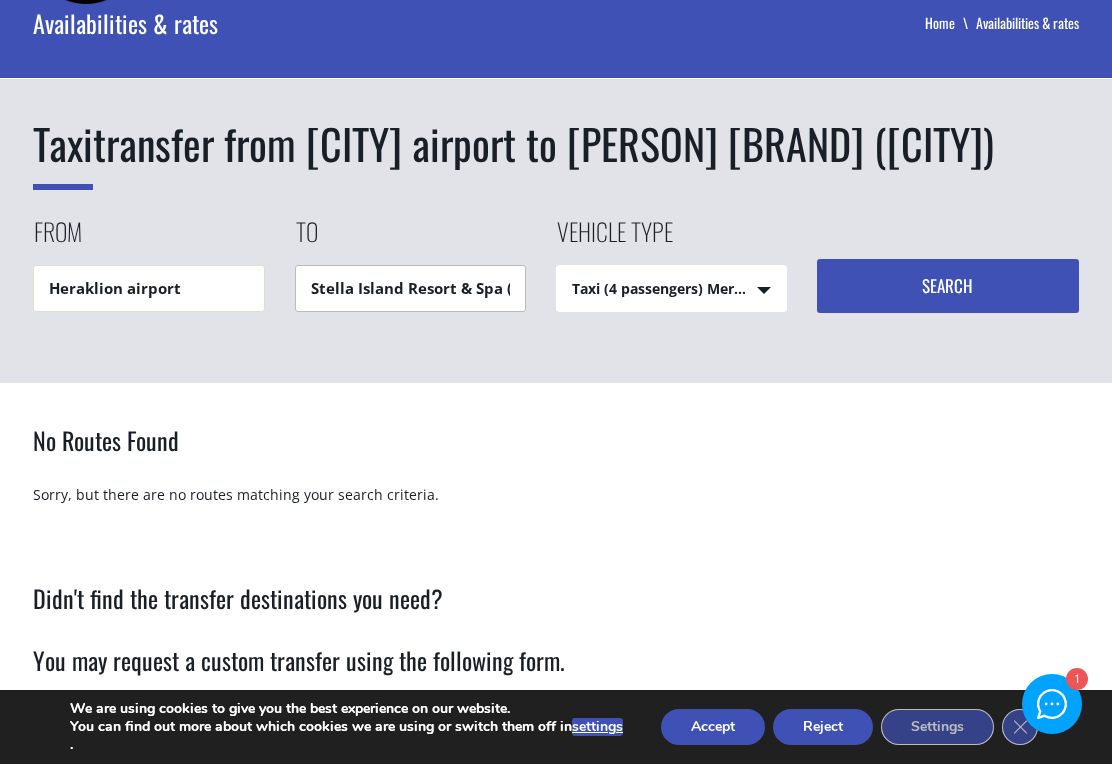 click on "Stella Island Resort & Spa (Hersonissos)" at bounding box center [410, 288] 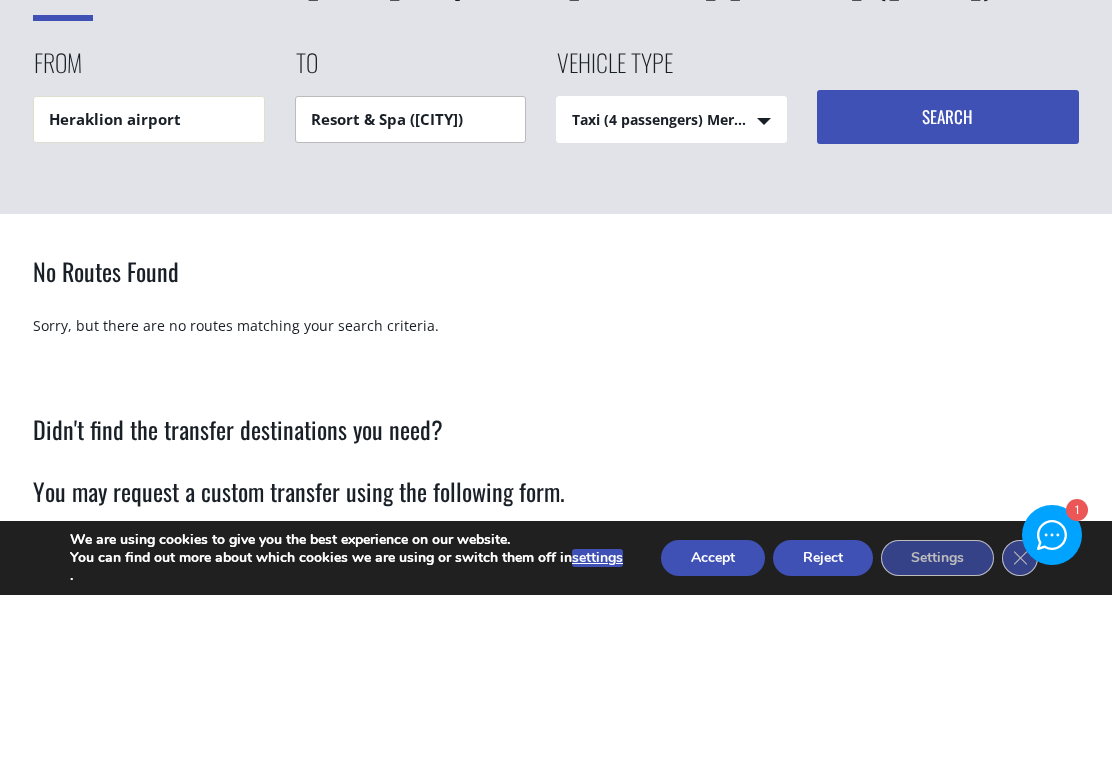 click on "Resort & Spa ([CITY])" at bounding box center (410, 288) 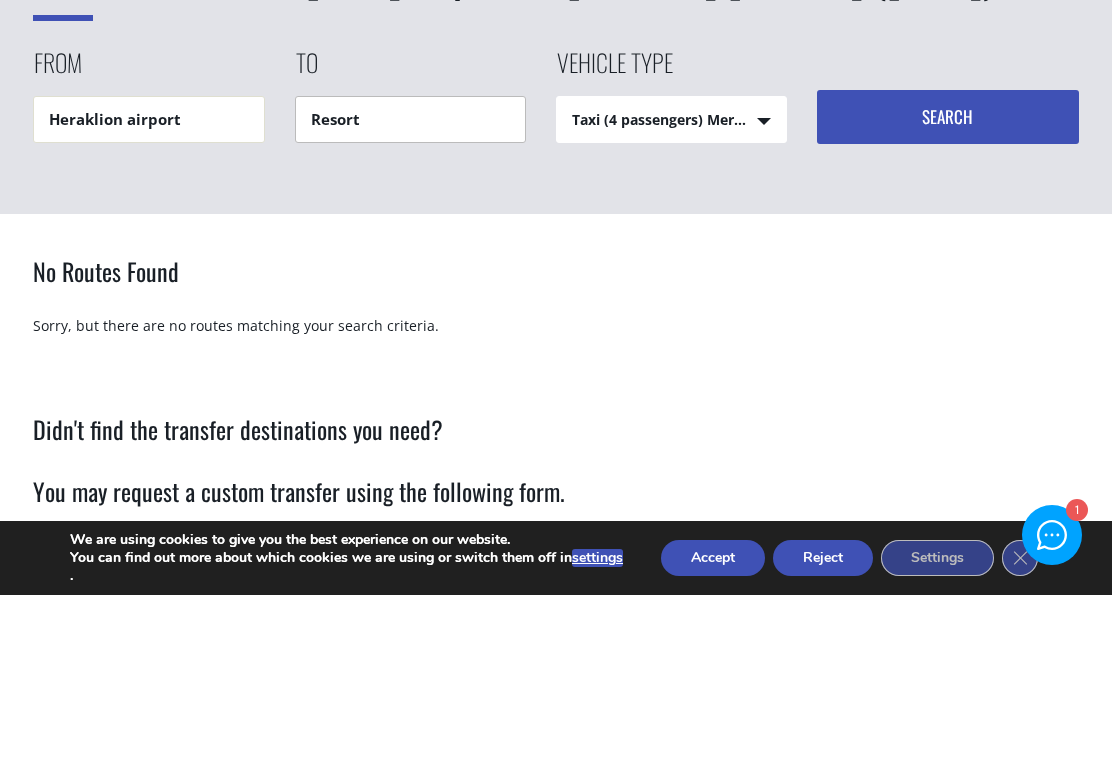 type on "Resor" 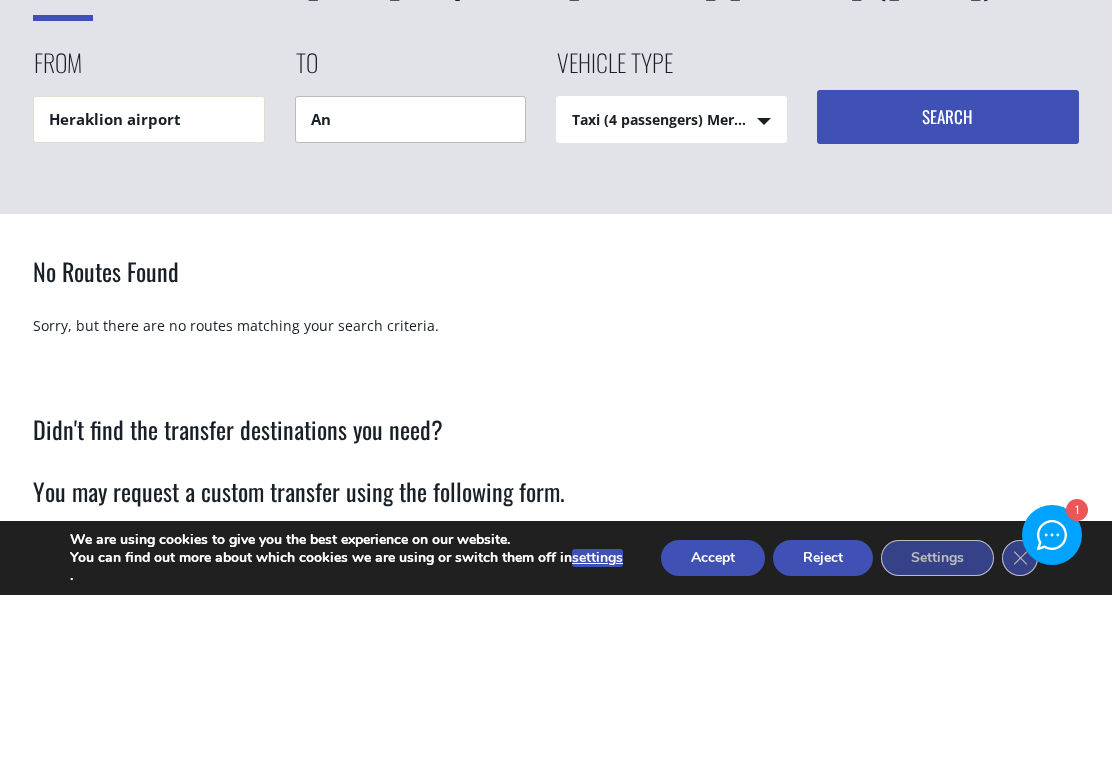 type on "A" 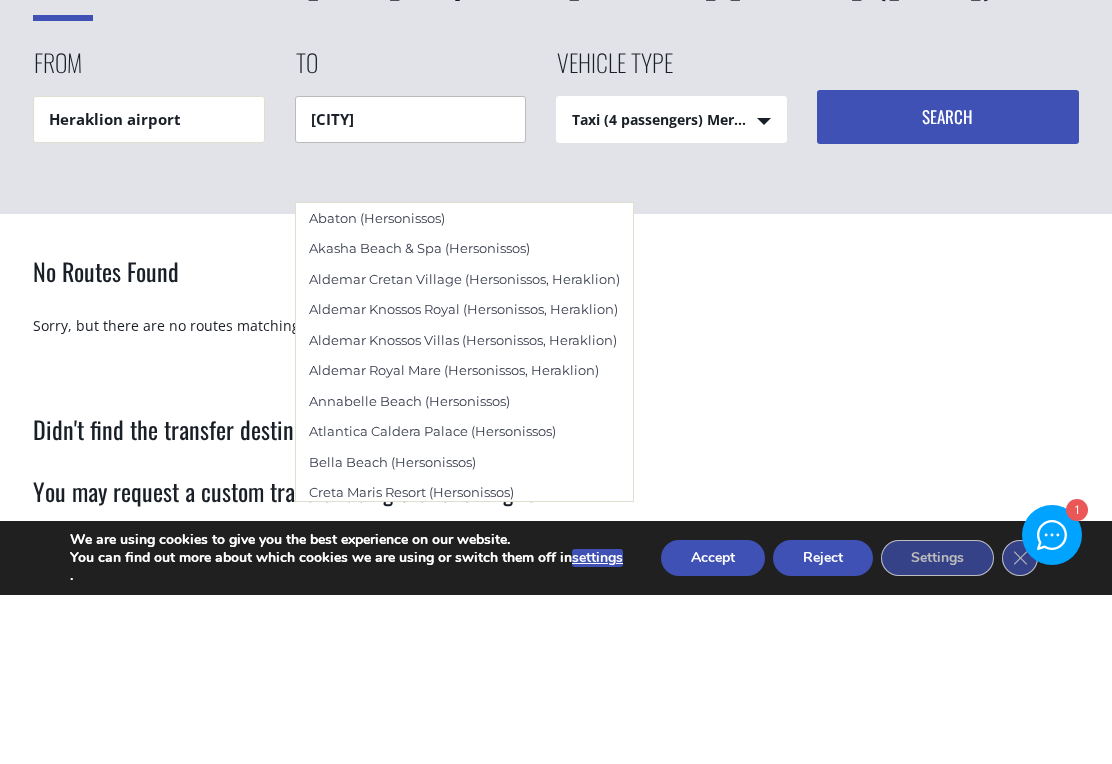 scroll, scrollTop: 24, scrollLeft: 0, axis: vertical 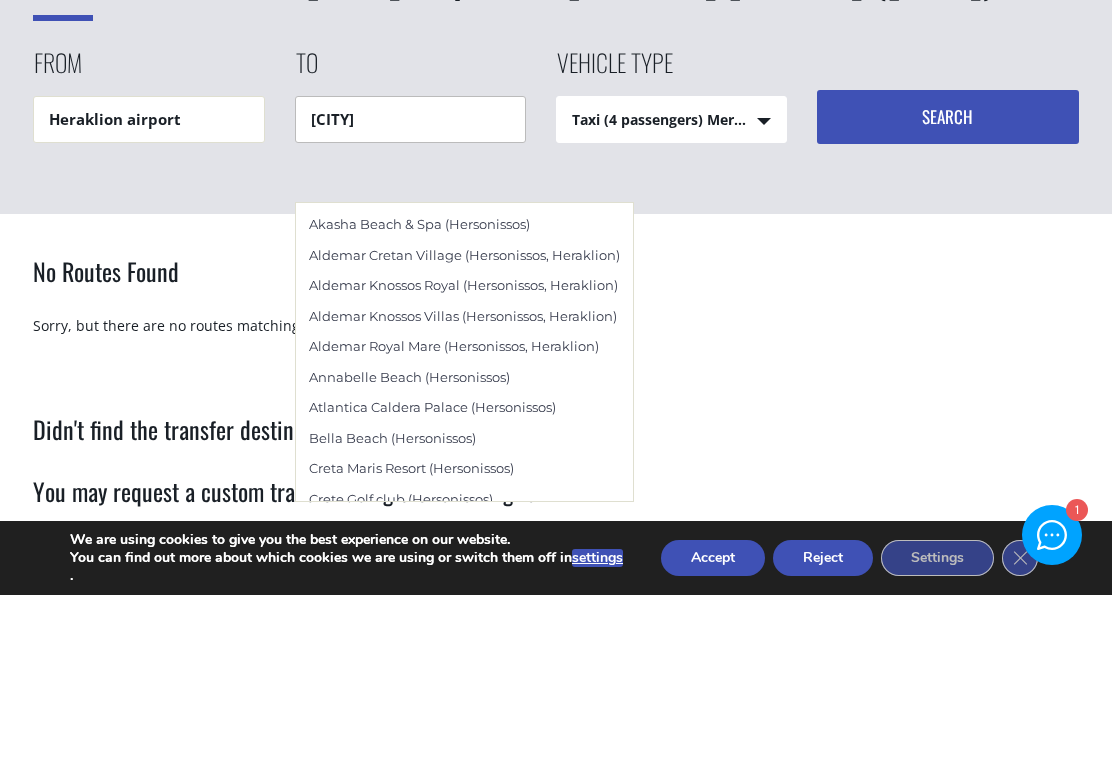 click on "Akasha Beach & Spa (Hersonissos)" at bounding box center [464, 393] 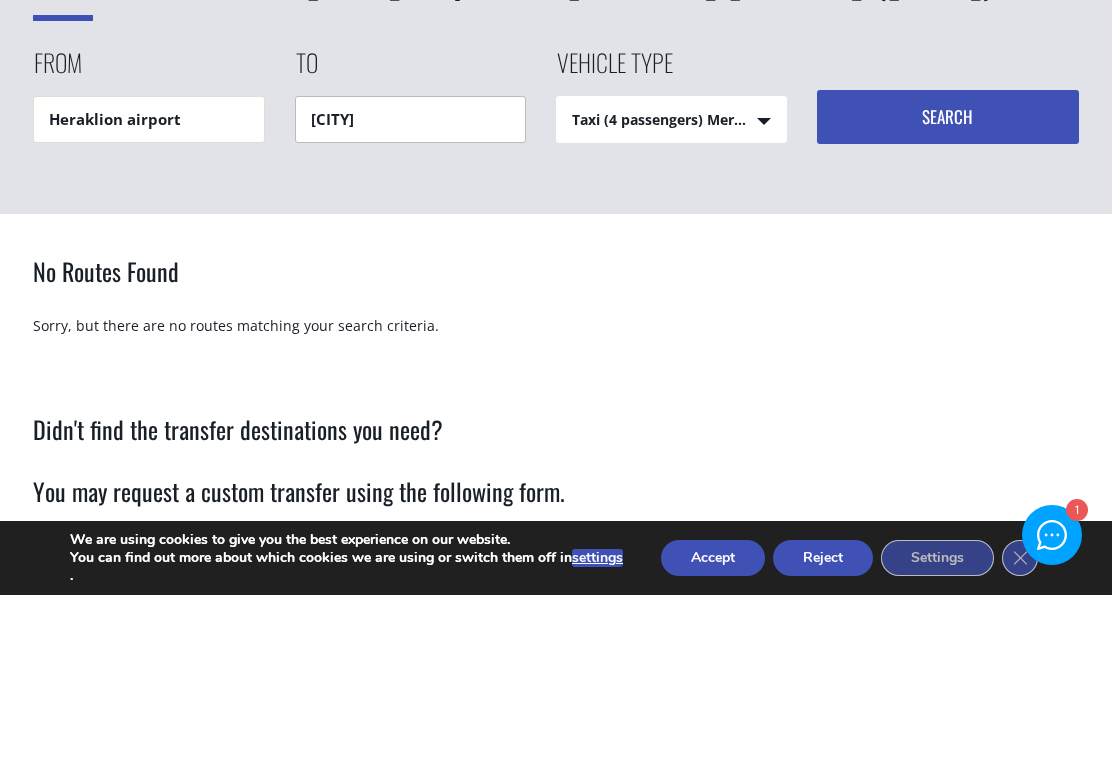 type on "Akasha Beach & Spa (Hersonissos)" 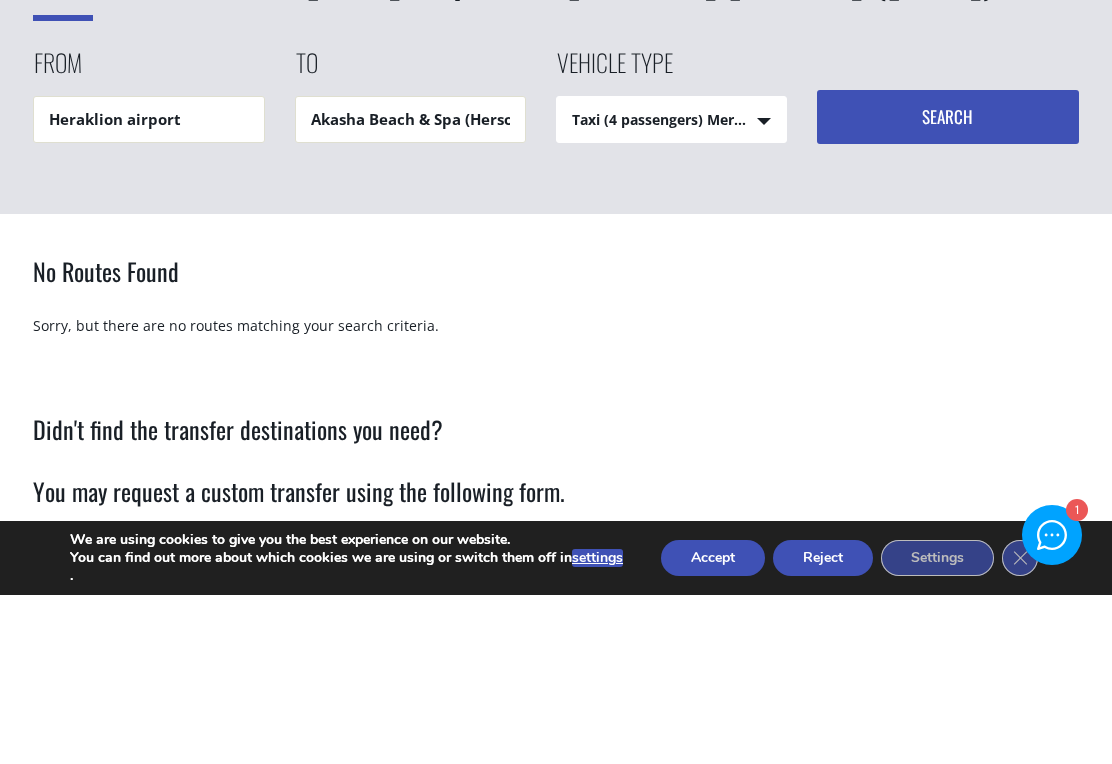 click on "Search" at bounding box center (947, 286) 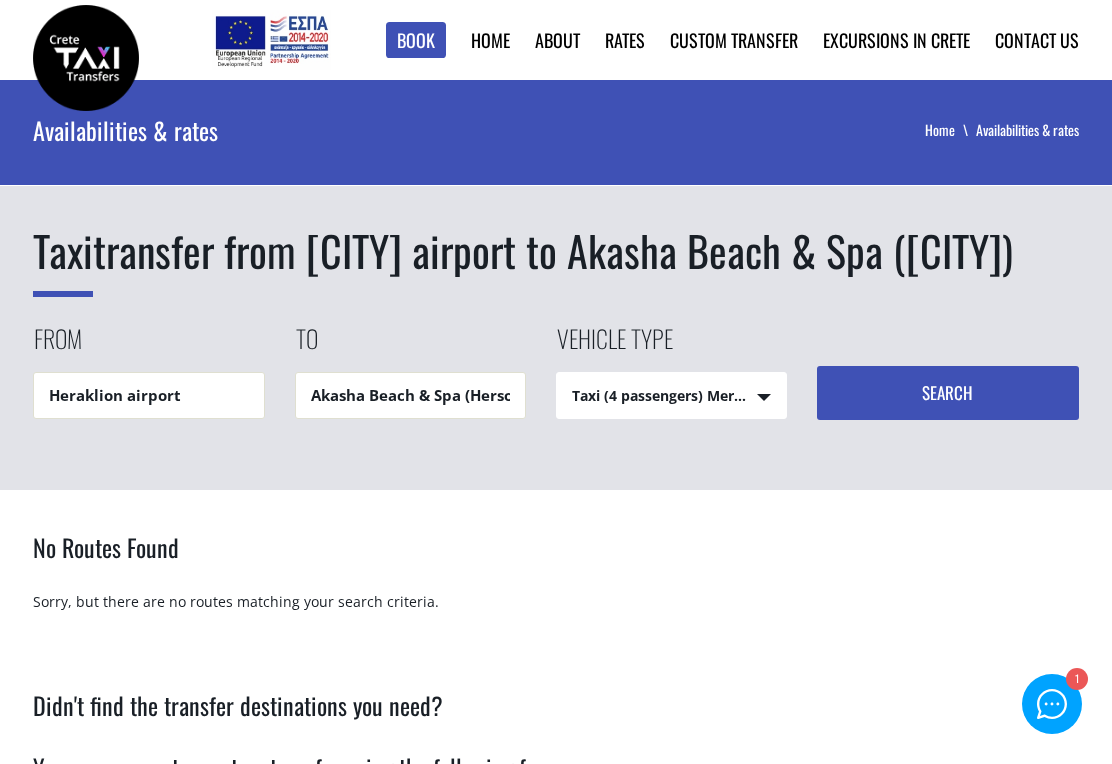 scroll, scrollTop: 0, scrollLeft: 0, axis: both 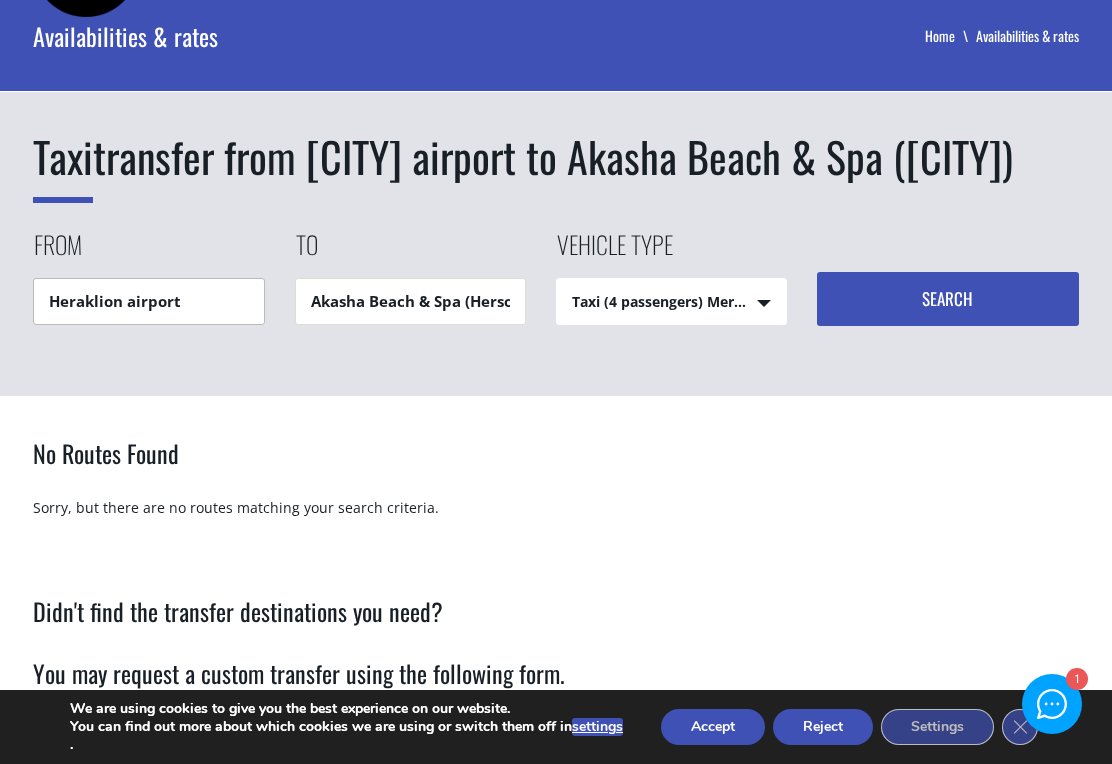 click on "Heraklion airport" at bounding box center [148, 301] 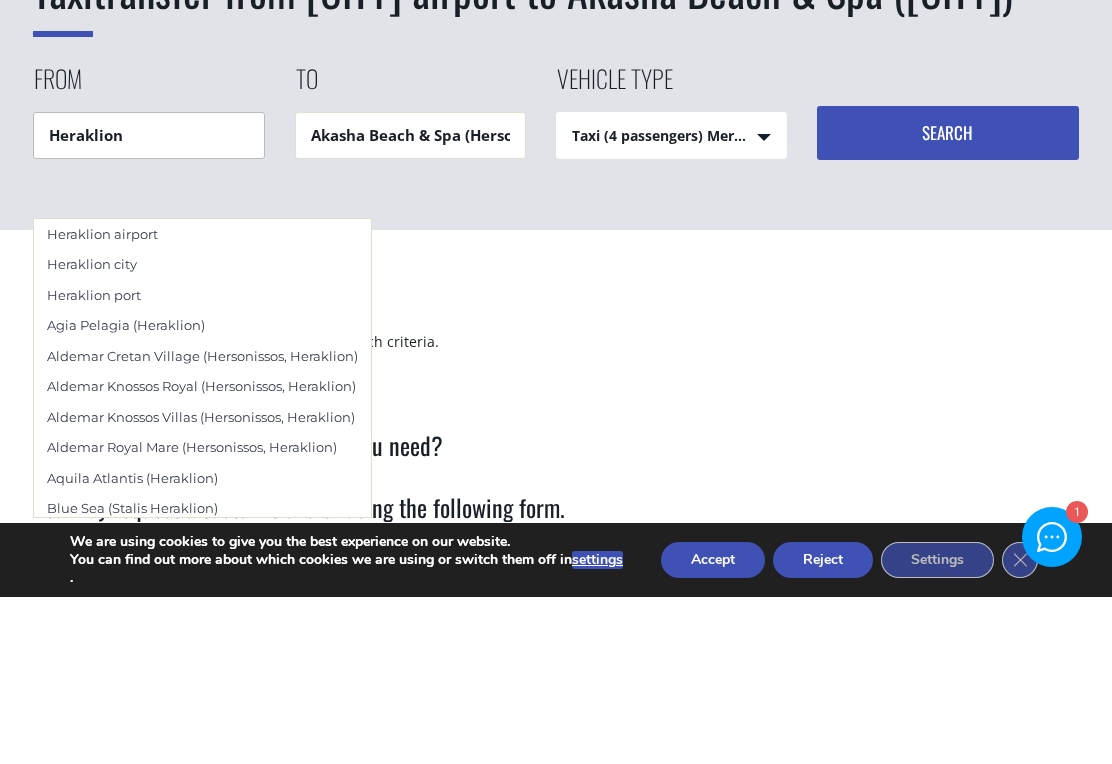 click on "Heraklion city" at bounding box center [202, 431] 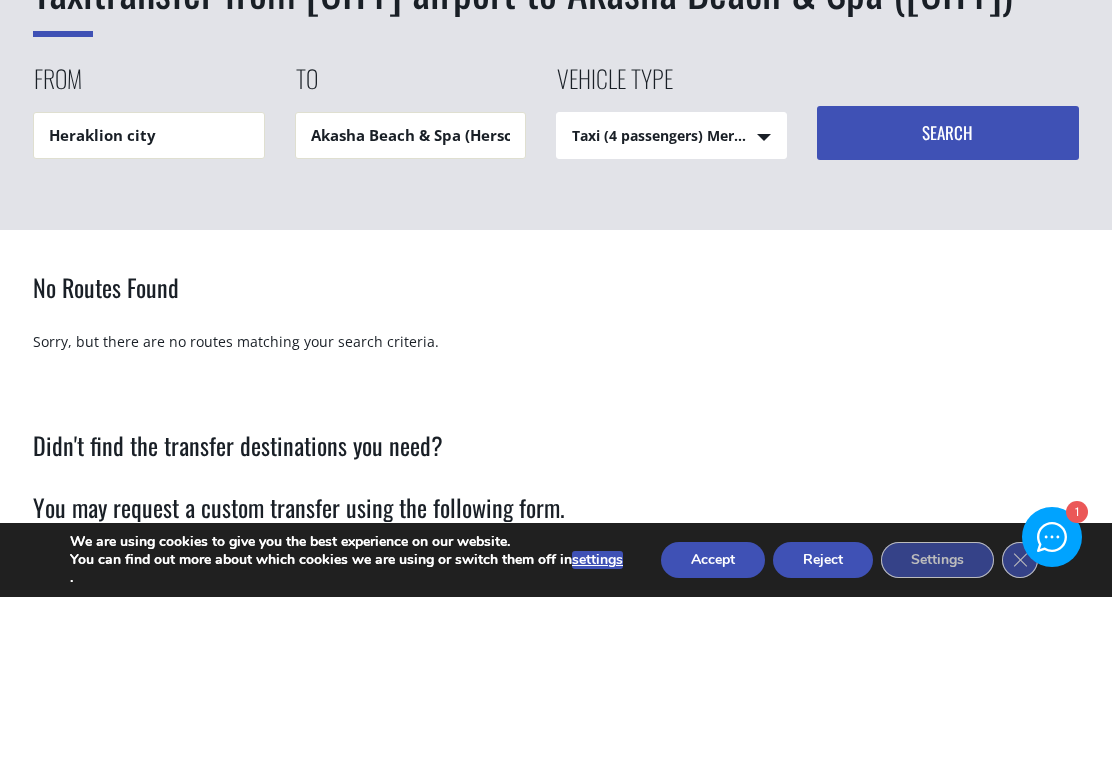 click on "Search" at bounding box center (947, 300) 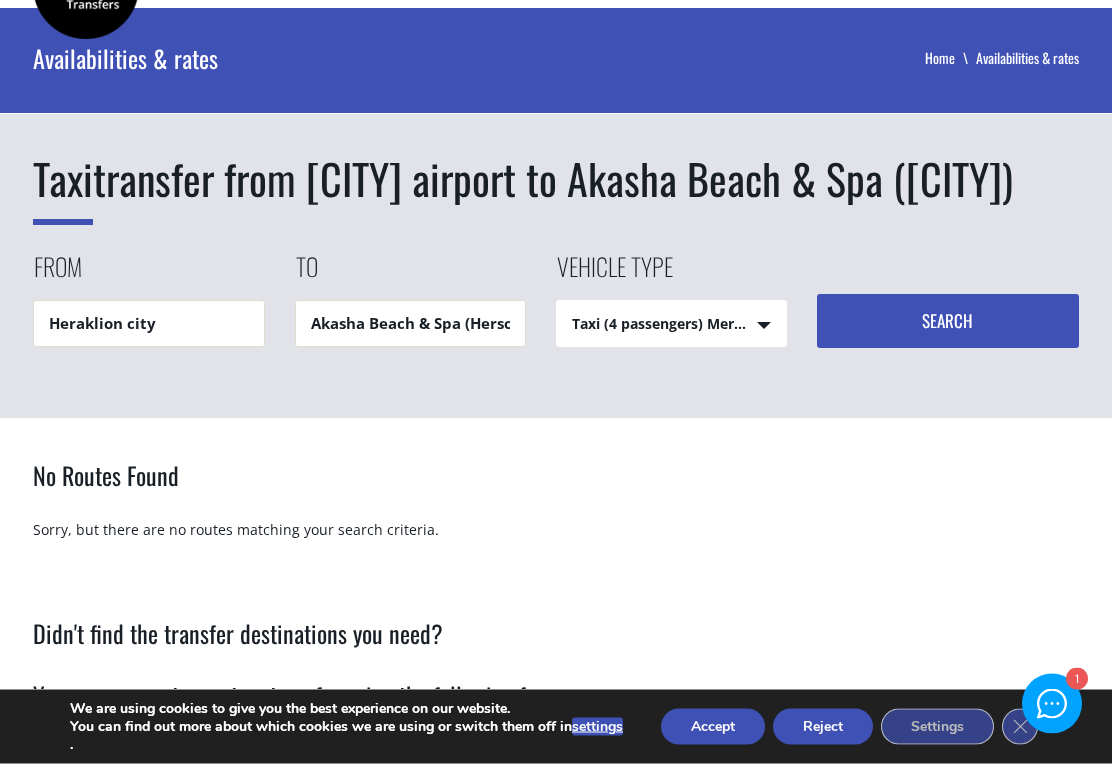 scroll, scrollTop: 0, scrollLeft: 0, axis: both 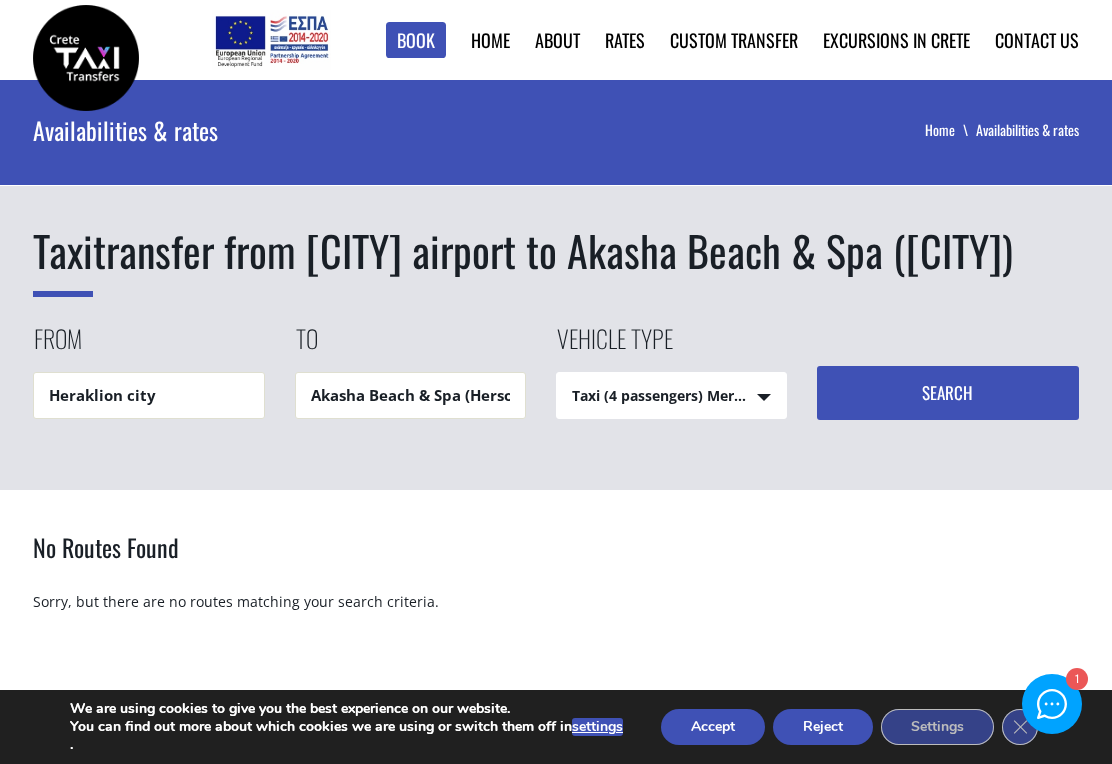 click on "Custom Transfer" at bounding box center [0, 0] 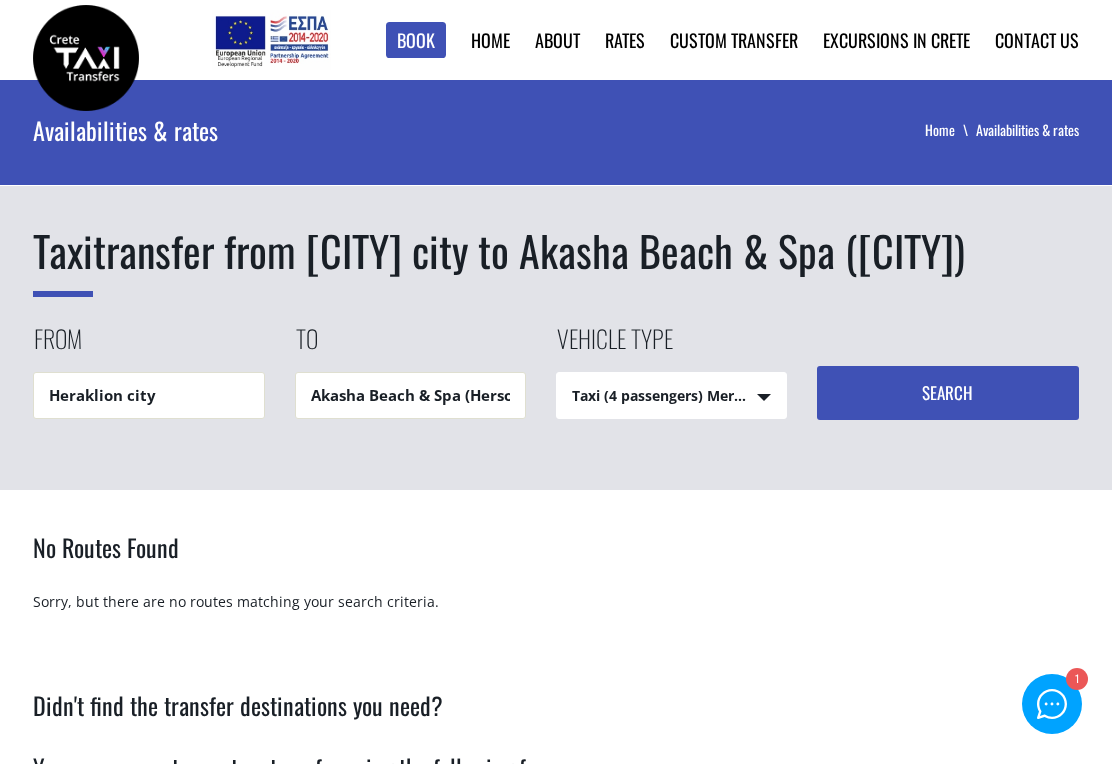 scroll, scrollTop: 0, scrollLeft: 0, axis: both 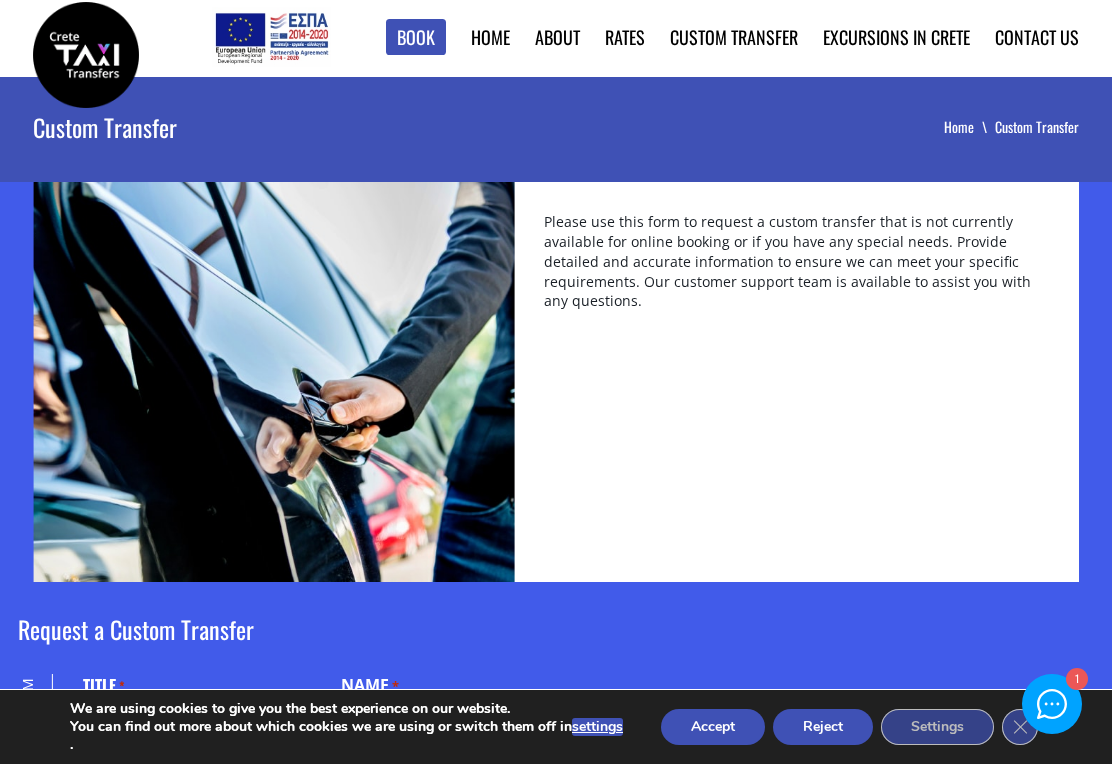 click on "from Heraklion Airport" at bounding box center (0, 0) 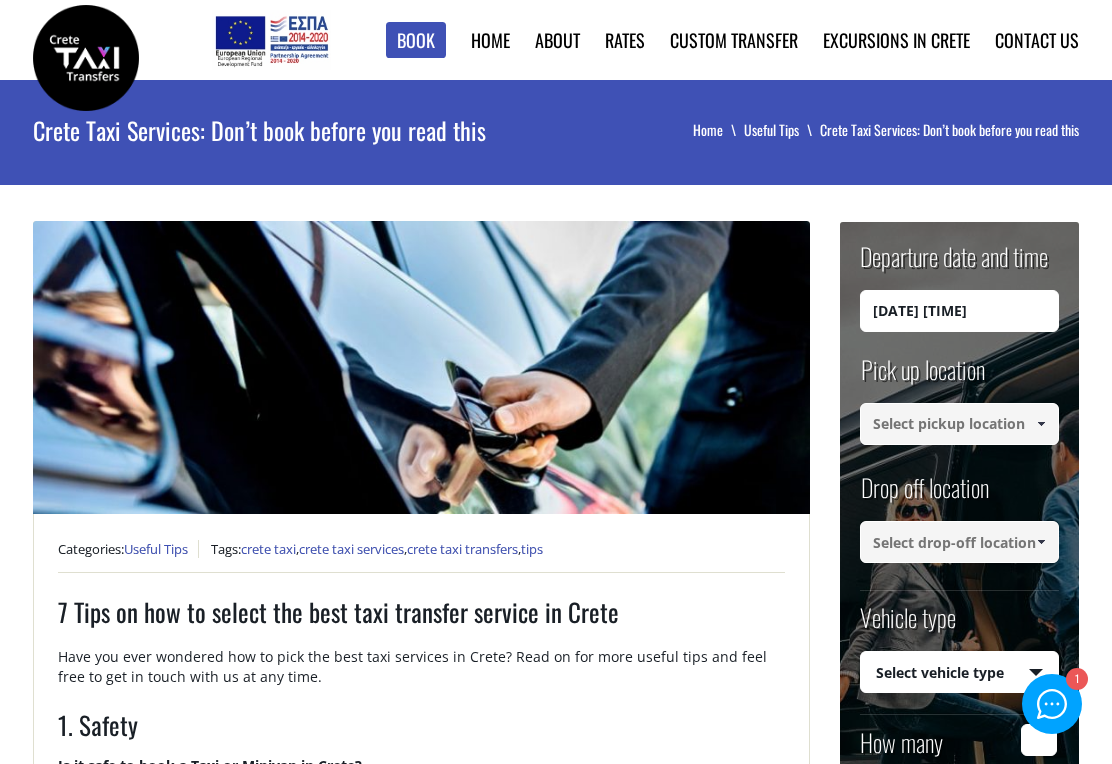 scroll, scrollTop: 0, scrollLeft: 0, axis: both 